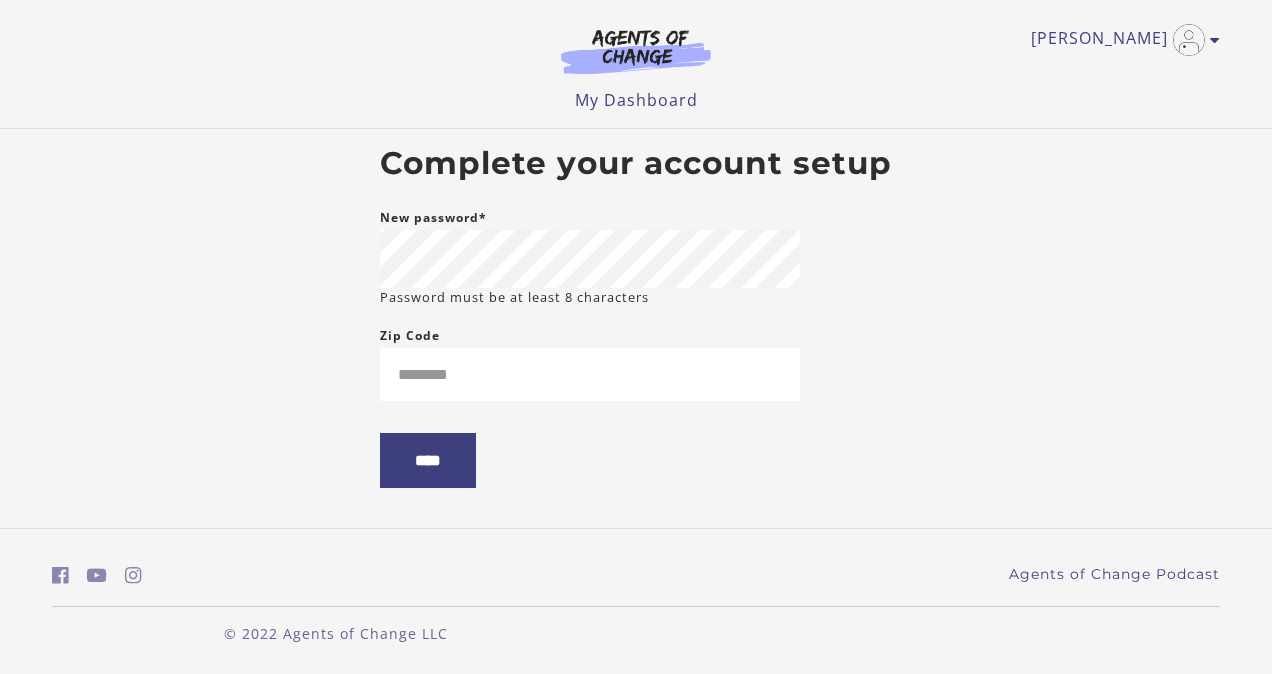 scroll, scrollTop: 0, scrollLeft: 0, axis: both 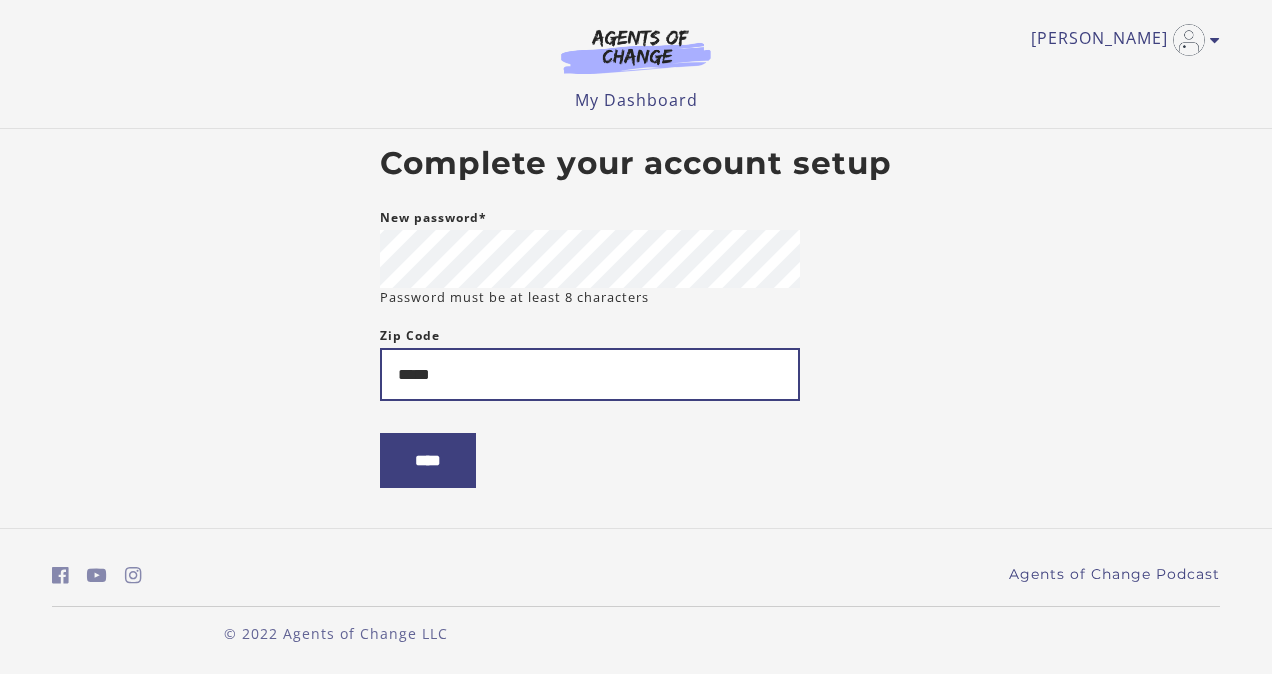 type on "*****" 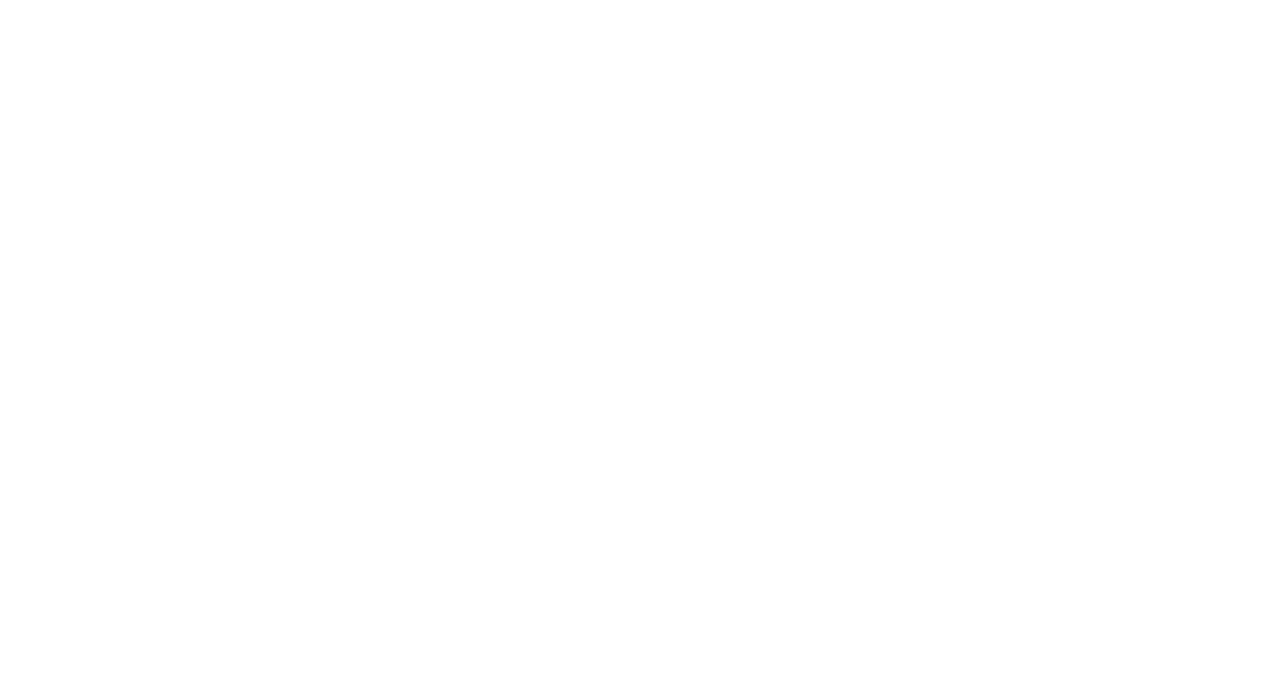 scroll, scrollTop: 0, scrollLeft: 0, axis: both 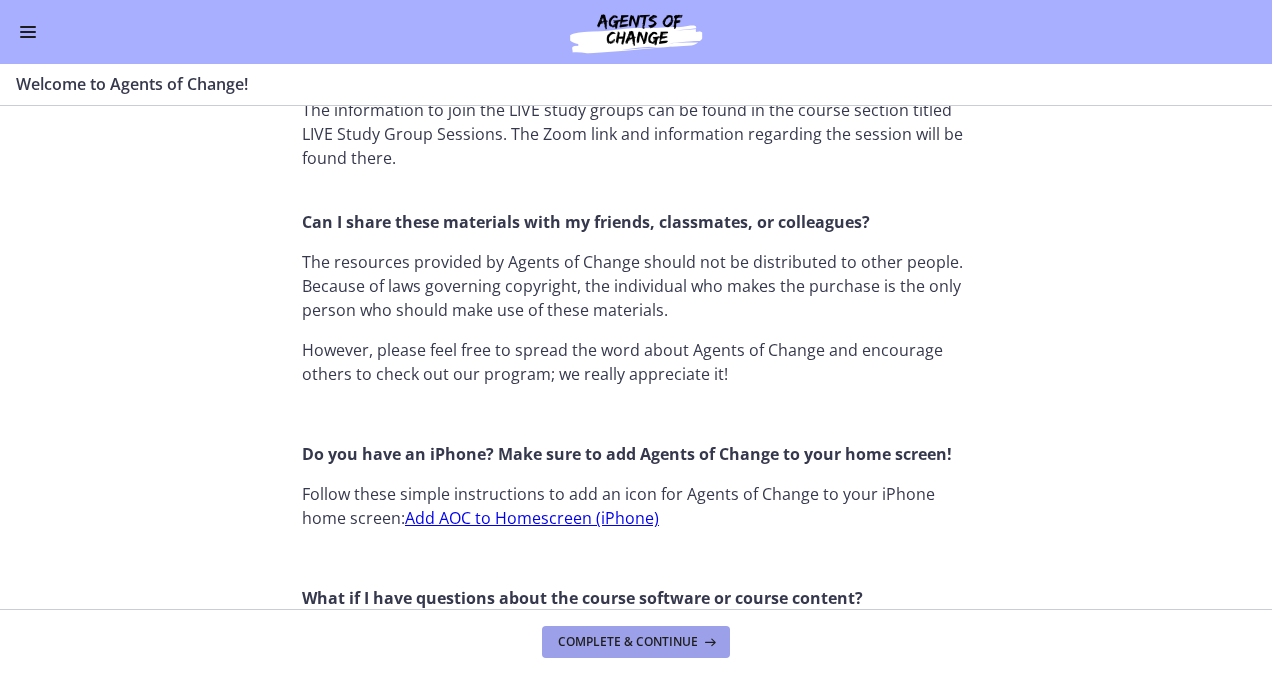 click on "Complete & continue" at bounding box center (628, 642) 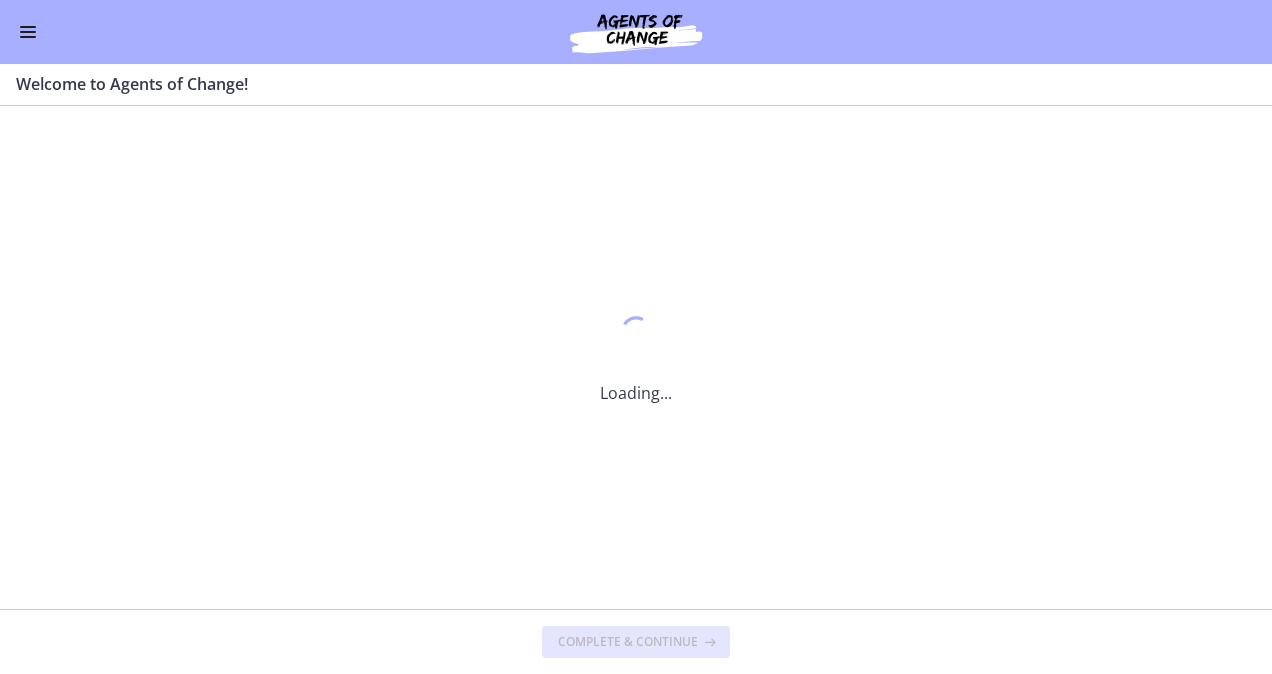 scroll, scrollTop: 0, scrollLeft: 0, axis: both 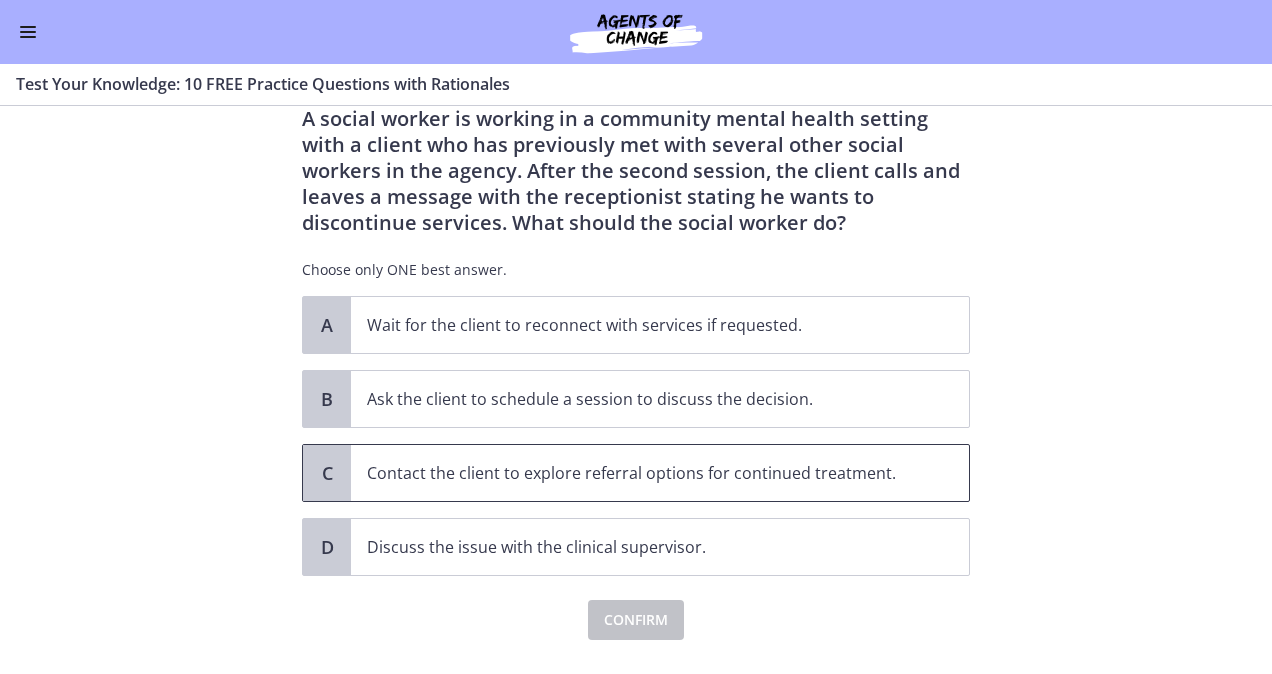 click on "Contact the client to explore referral options for continued treatment." at bounding box center [660, 473] 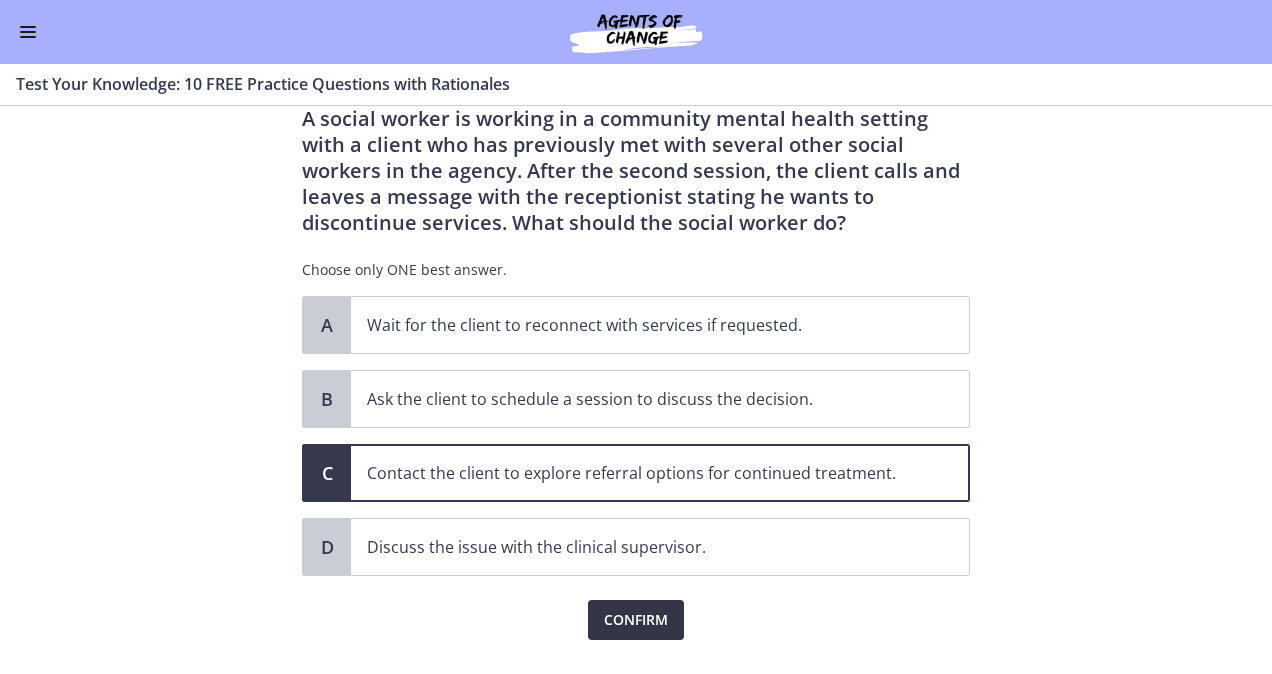 click on "Confirm" at bounding box center [636, 620] 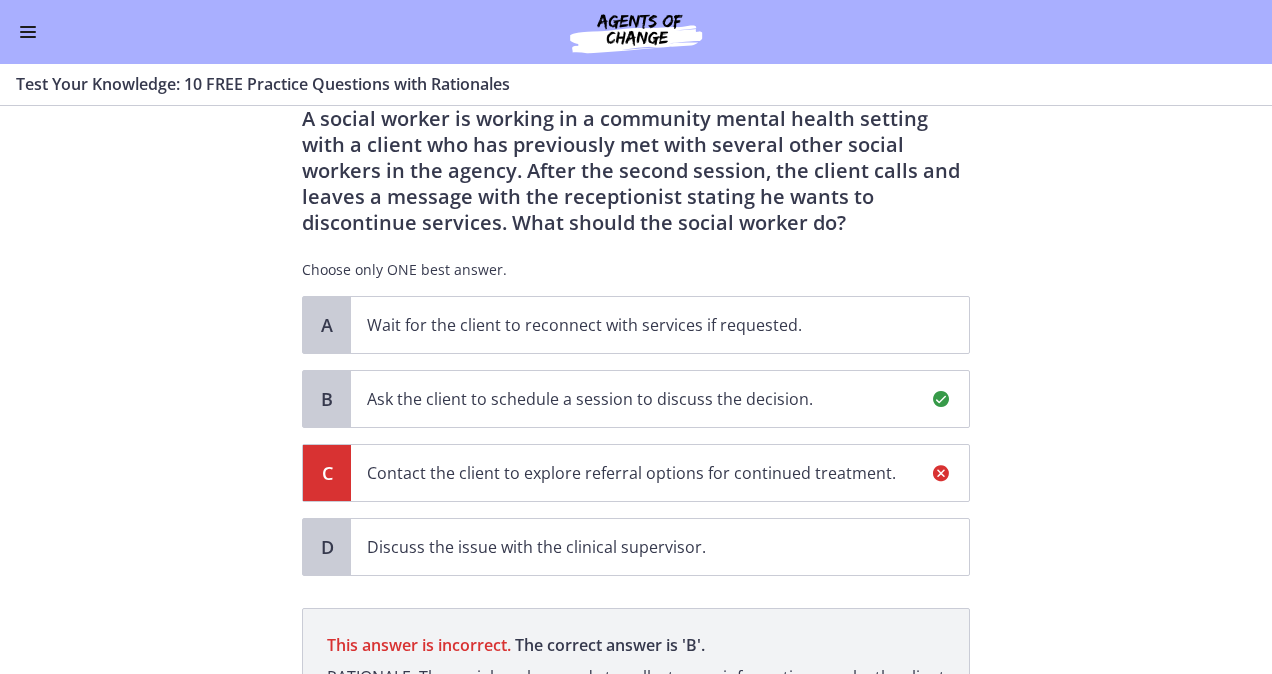 scroll, scrollTop: 340, scrollLeft: 0, axis: vertical 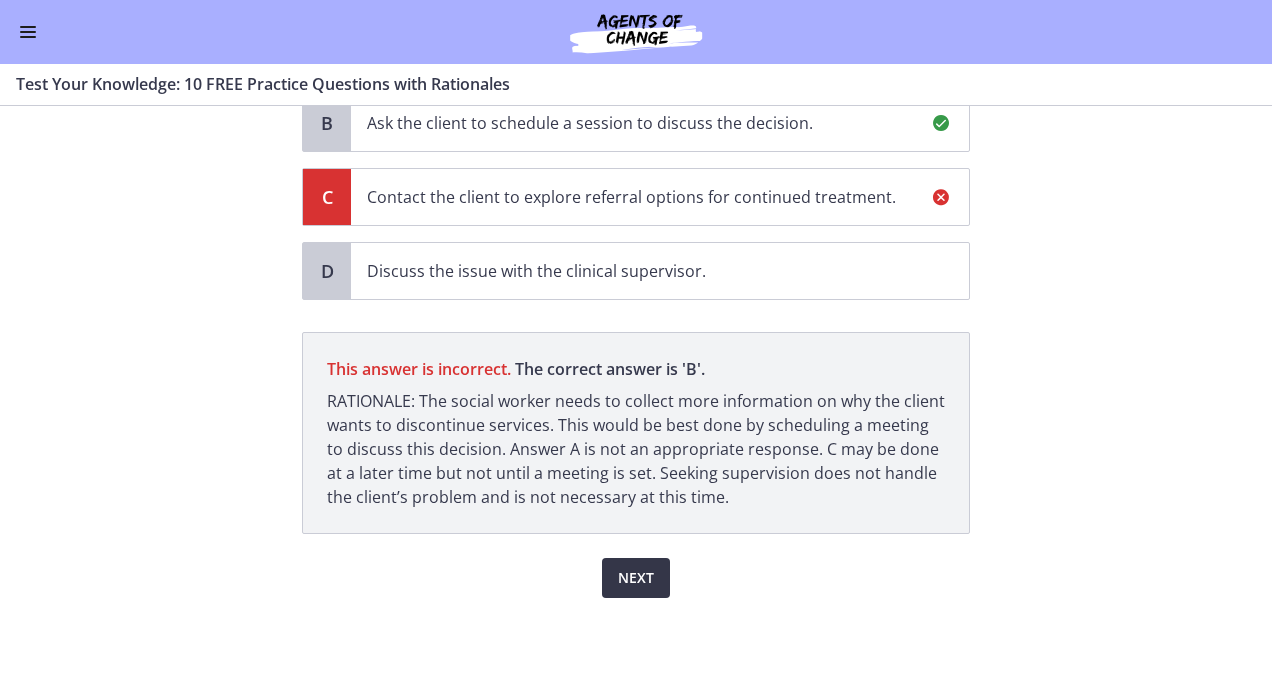 click on "Next" at bounding box center [636, 578] 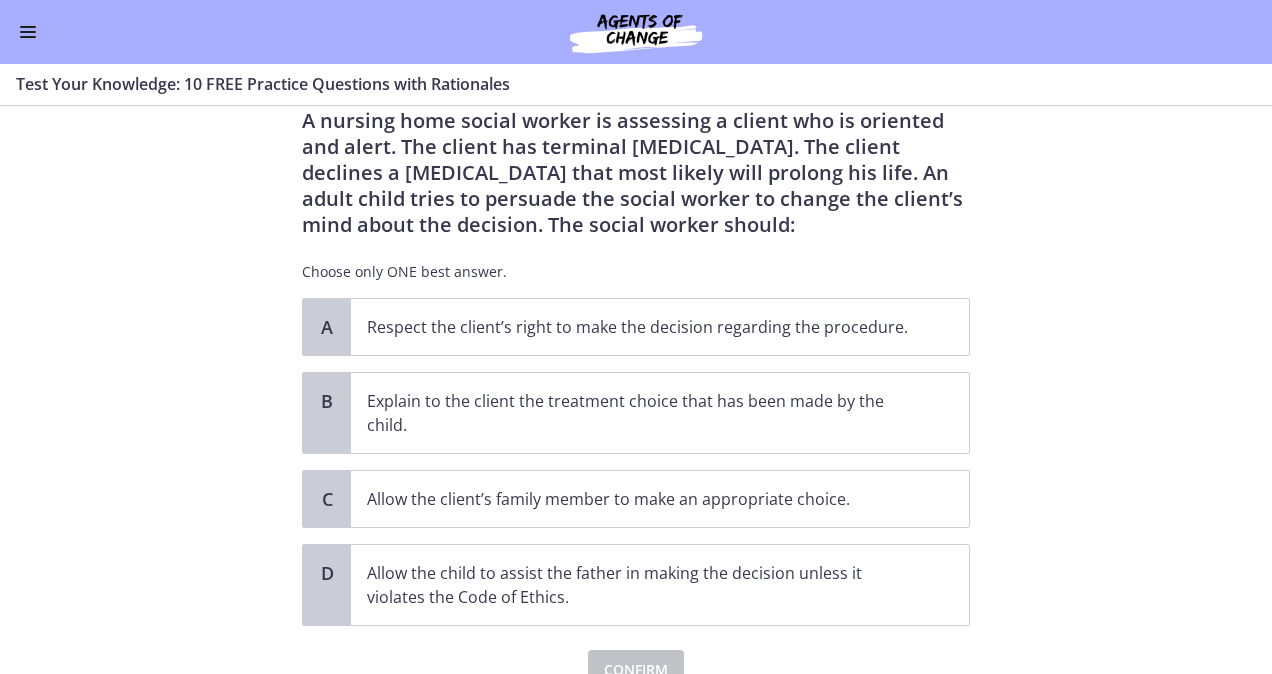 scroll, scrollTop: 64, scrollLeft: 0, axis: vertical 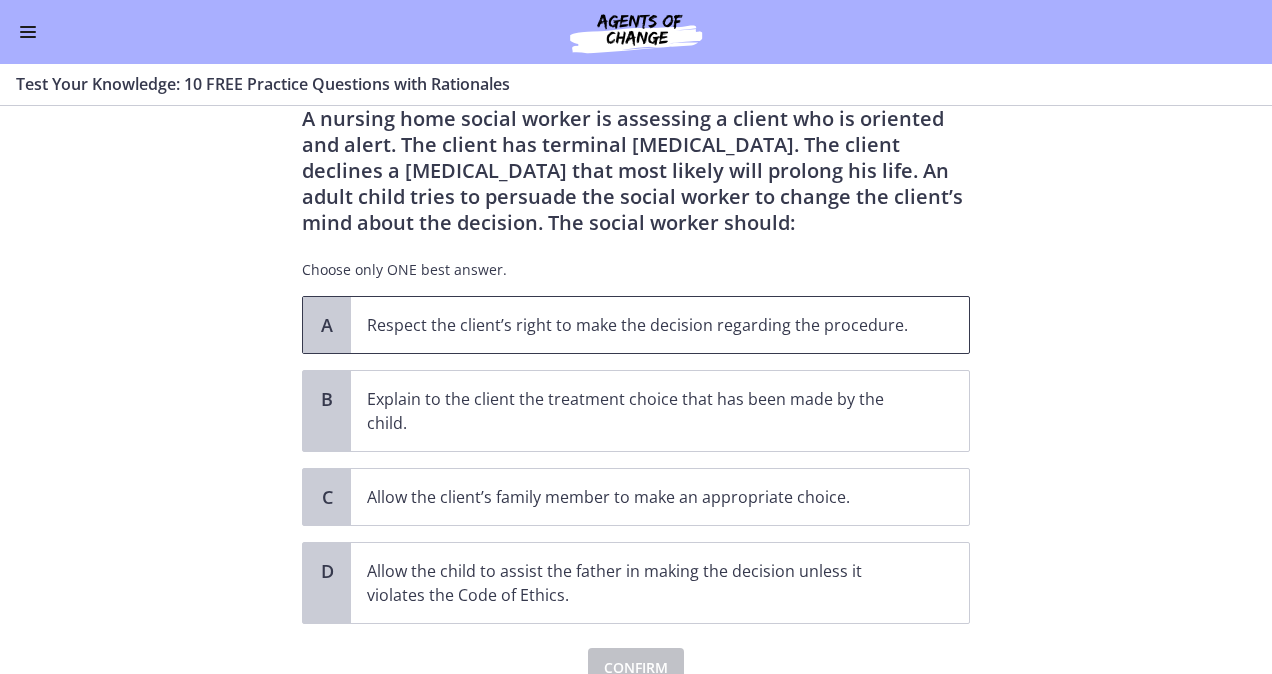 click on "Respect the client’s right to make the decision regarding the procedure." at bounding box center [640, 325] 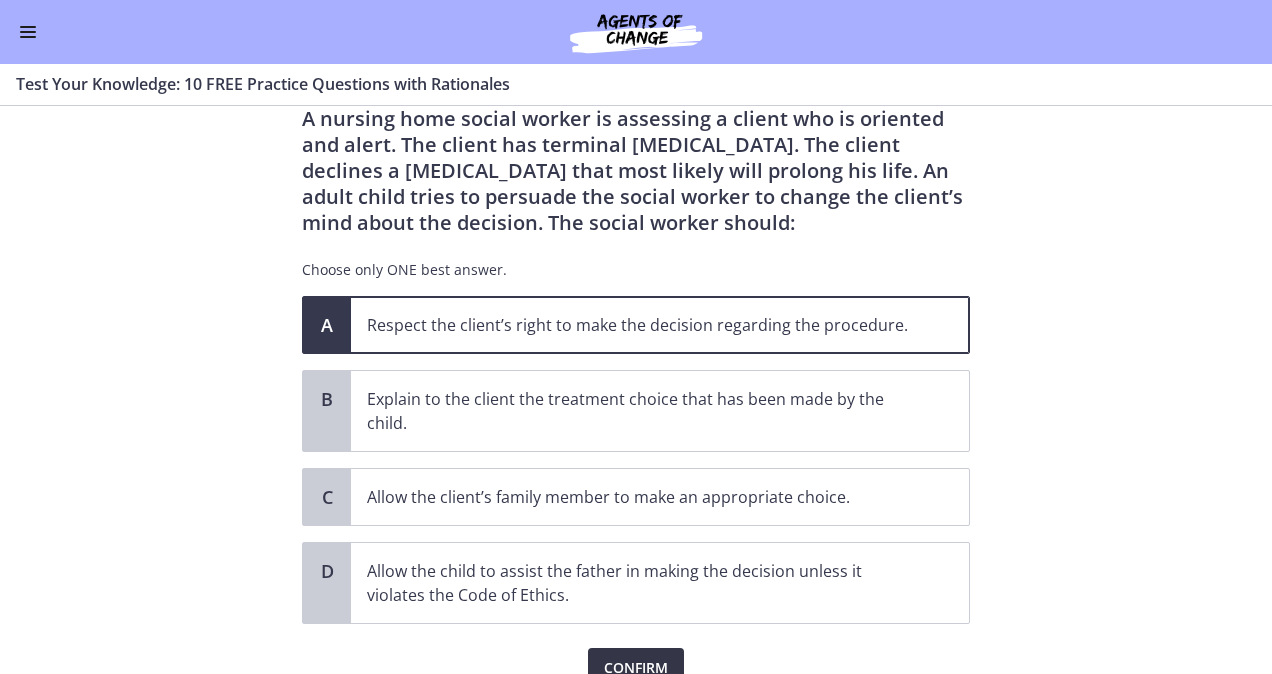 click on "Confirm" at bounding box center [636, 668] 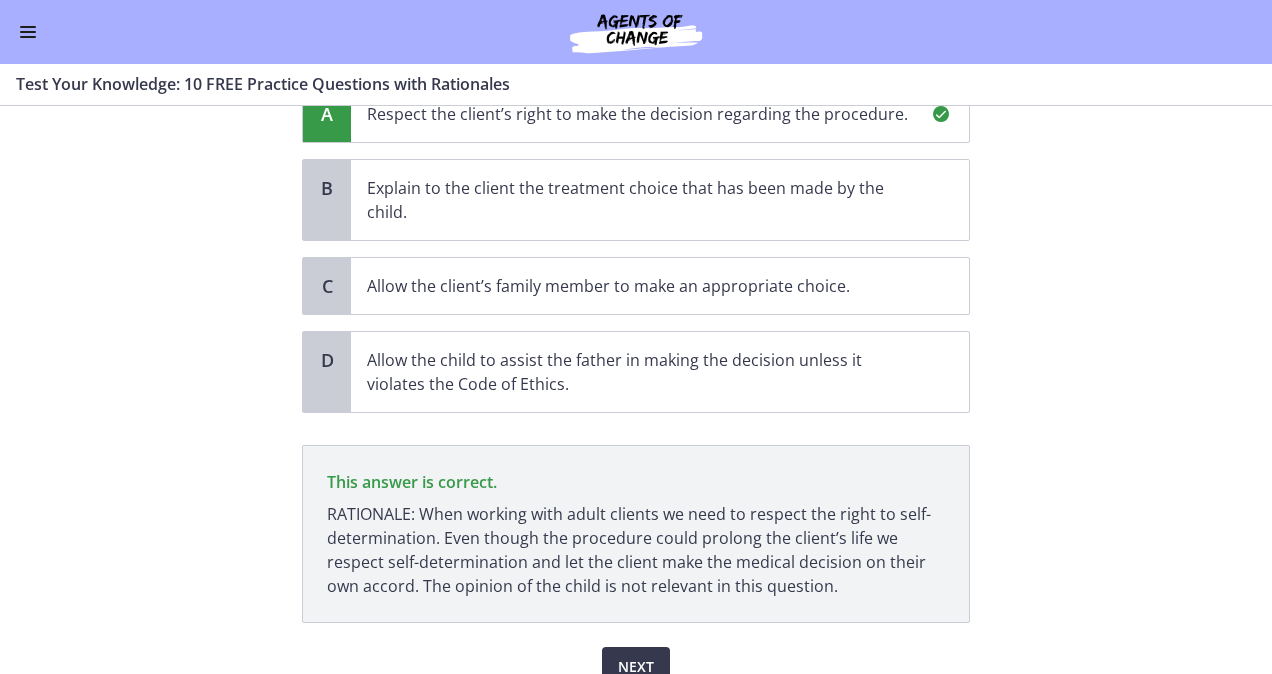 scroll, scrollTop: 364, scrollLeft: 0, axis: vertical 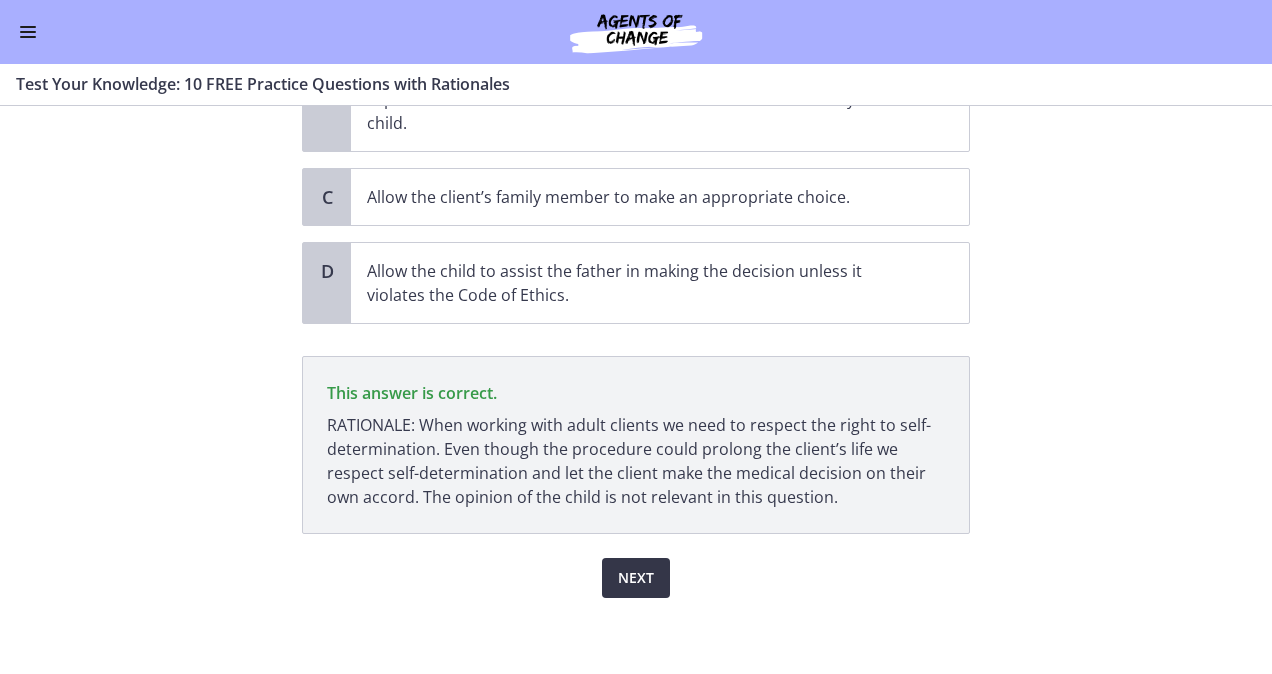 click on "Next" at bounding box center (636, 578) 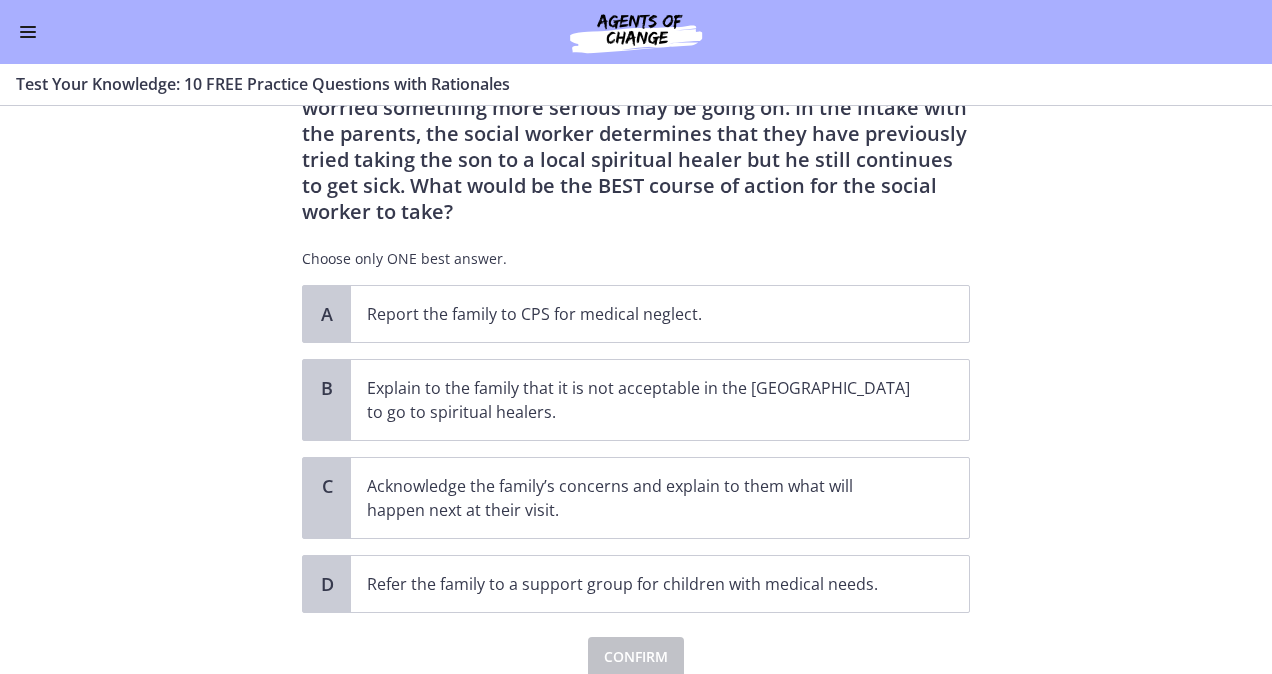 scroll, scrollTop: 155, scrollLeft: 0, axis: vertical 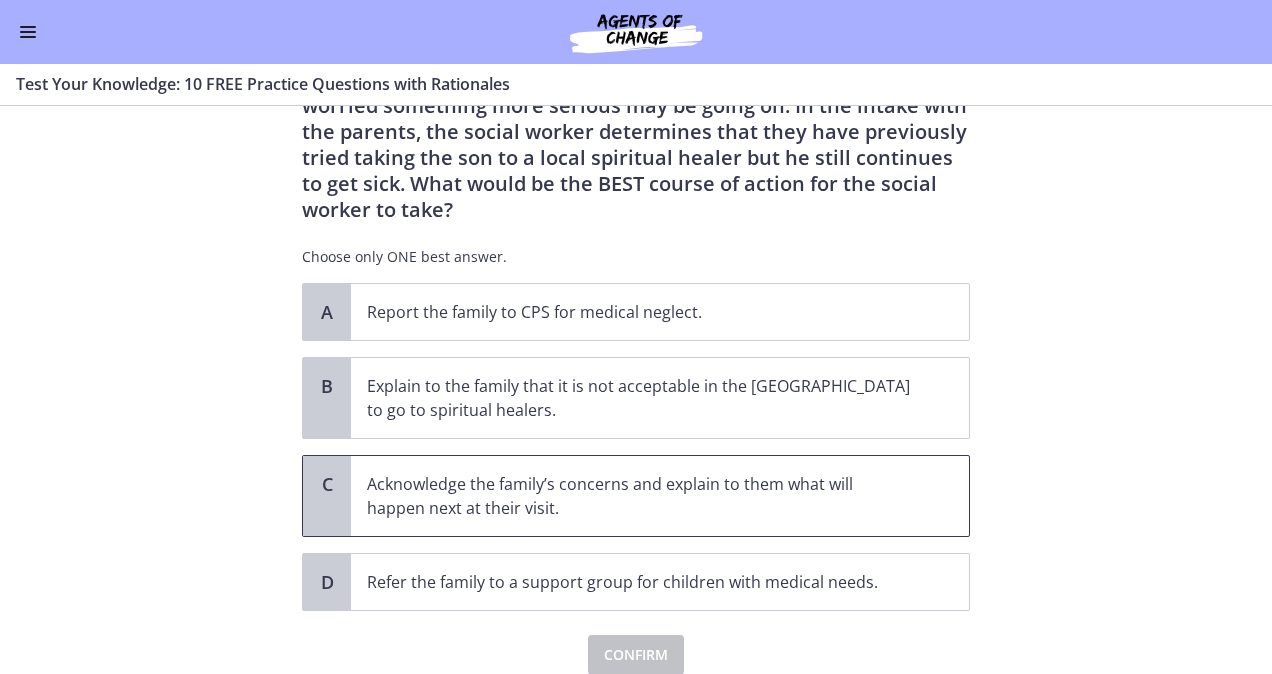 click on "Acknowledge the family’s concerns and explain to them what will happen next at their visit." at bounding box center [640, 496] 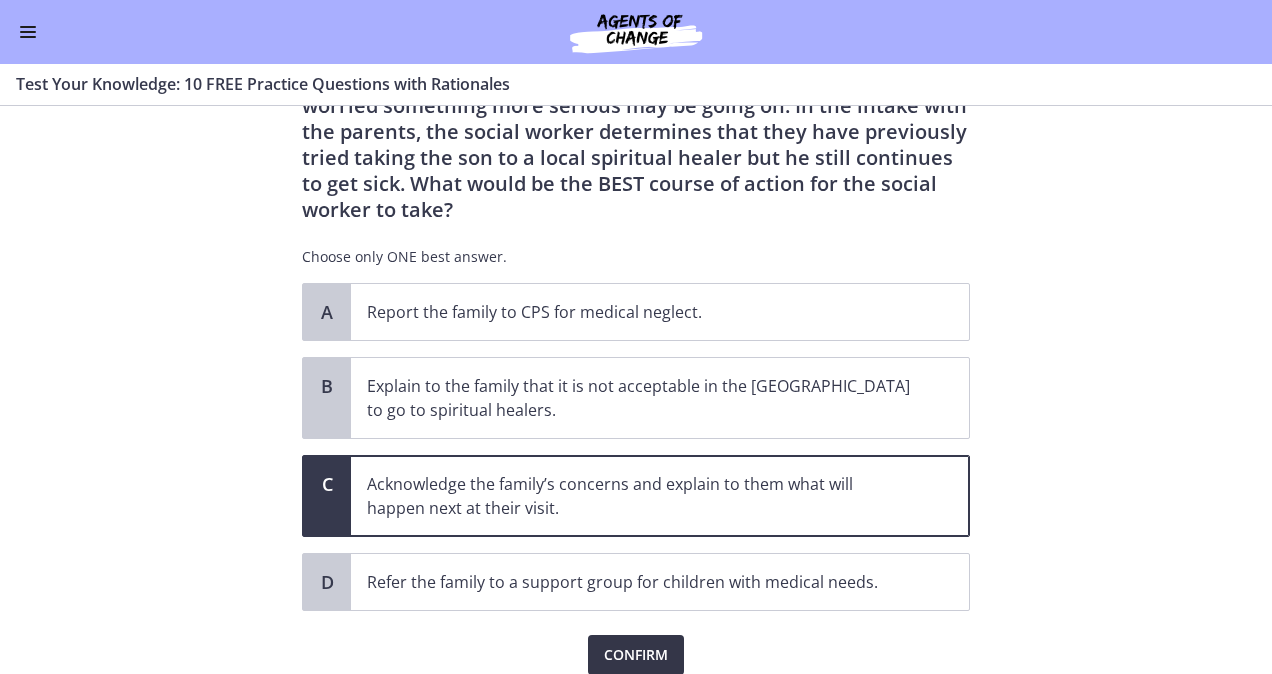 click on "Confirm" at bounding box center [636, 655] 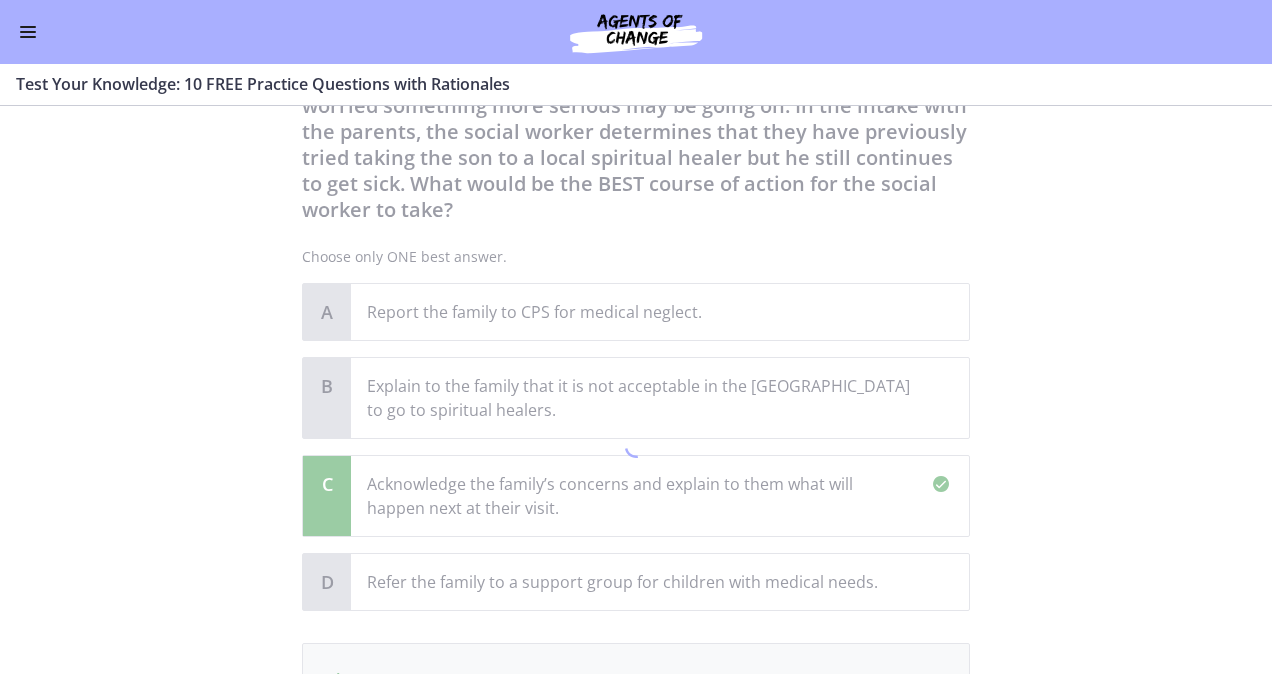 scroll, scrollTop: 440, scrollLeft: 0, axis: vertical 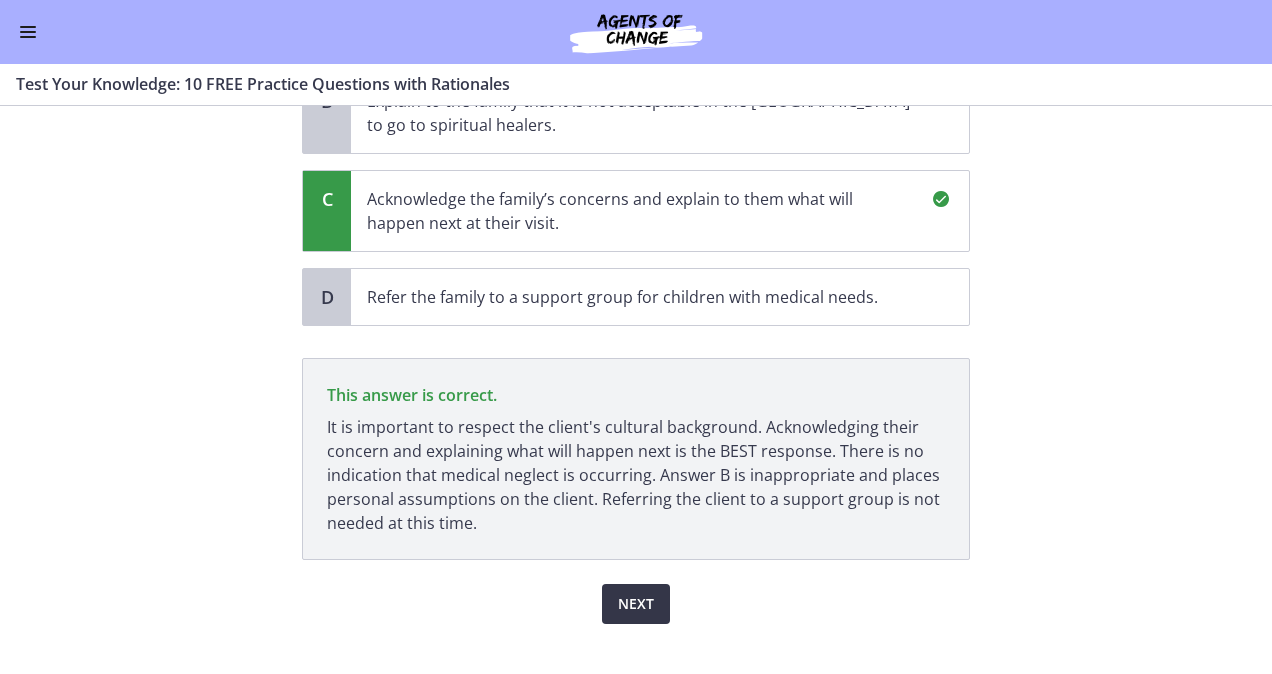click on "Next" at bounding box center [636, 604] 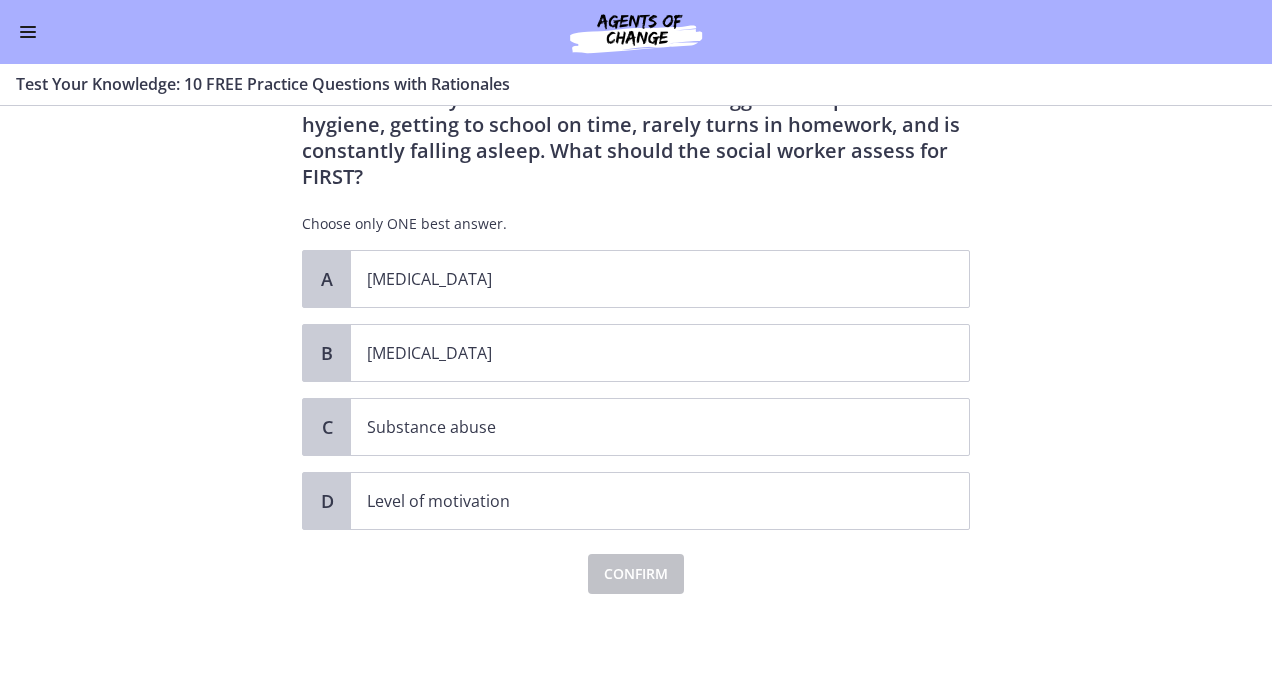 scroll, scrollTop: 0, scrollLeft: 0, axis: both 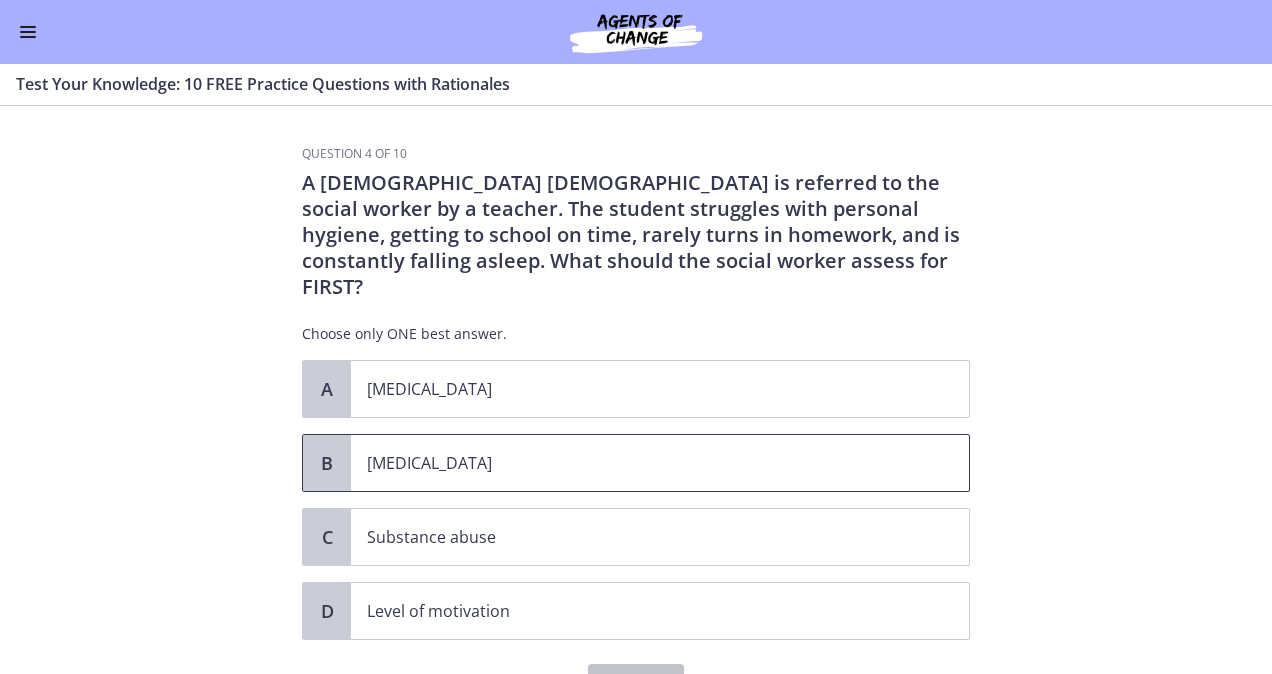 click on "[MEDICAL_DATA]" at bounding box center [640, 463] 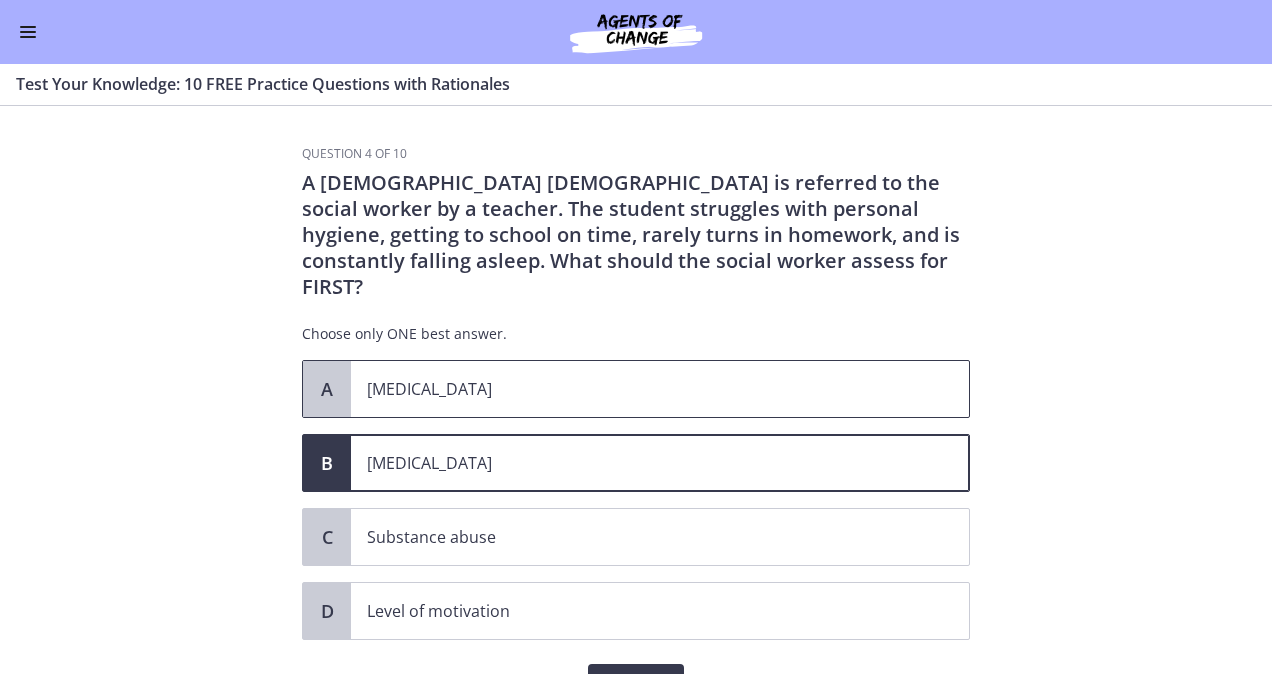 click on "[MEDICAL_DATA]" at bounding box center [640, 389] 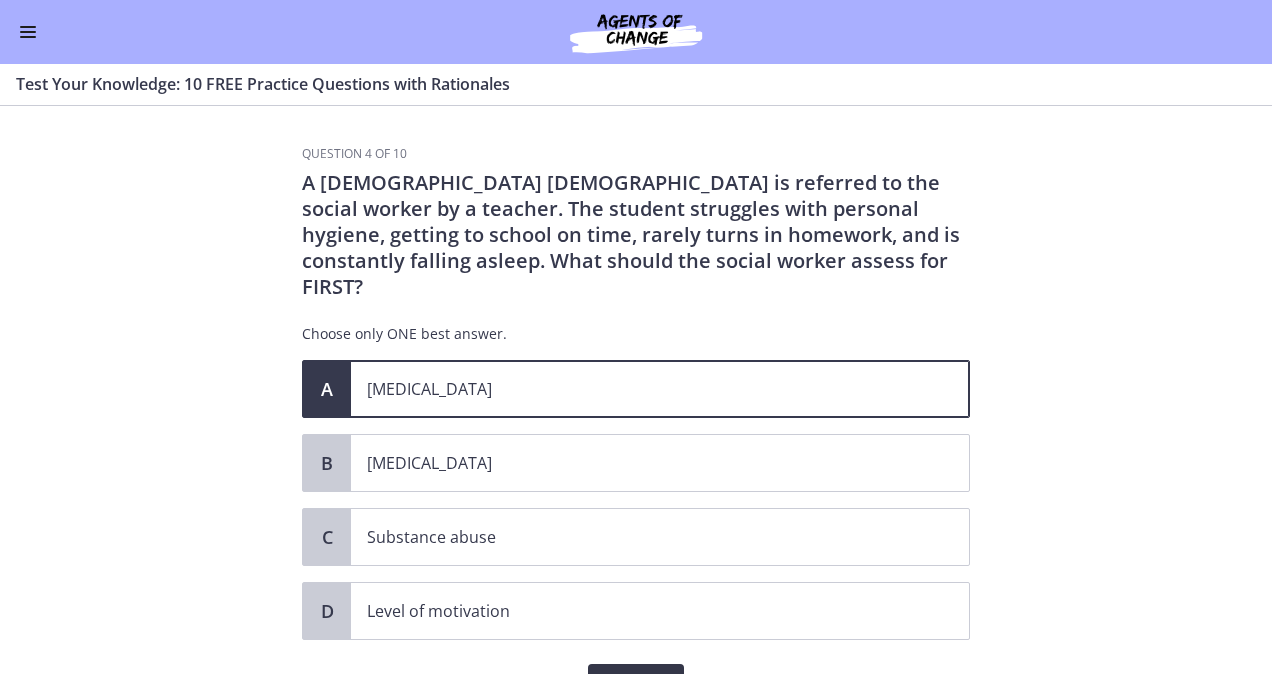 click on "Confirm" at bounding box center [636, 684] 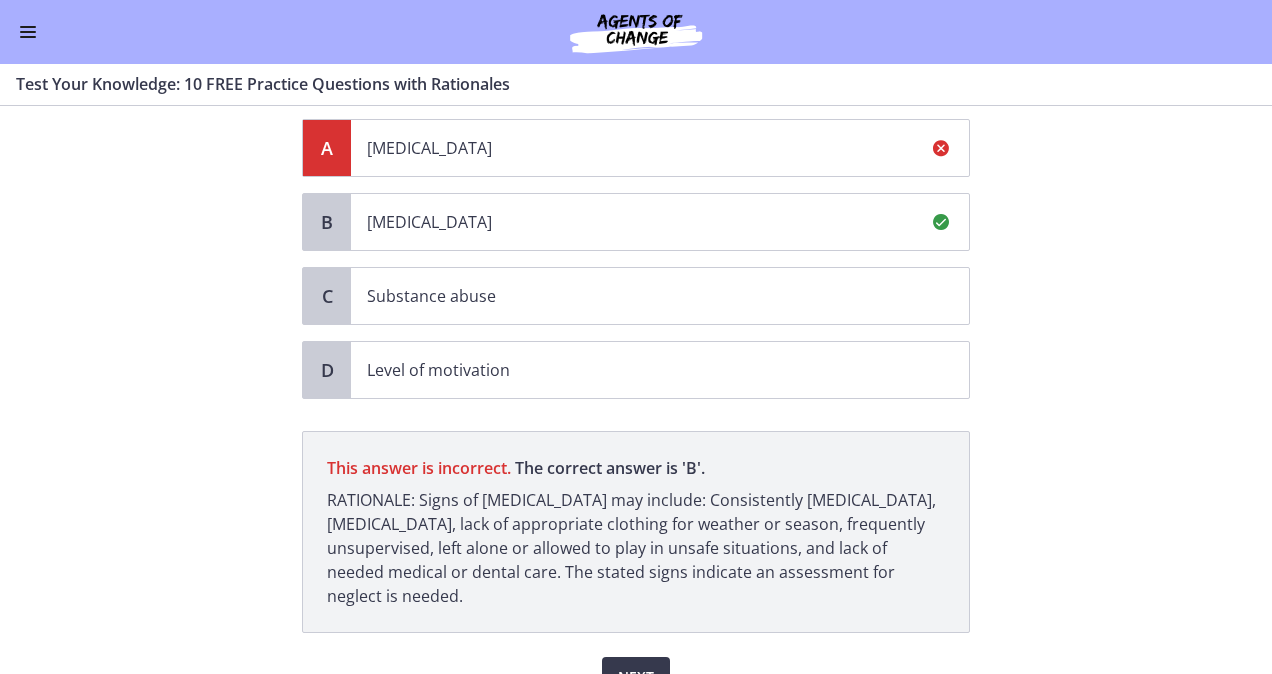 scroll, scrollTop: 240, scrollLeft: 0, axis: vertical 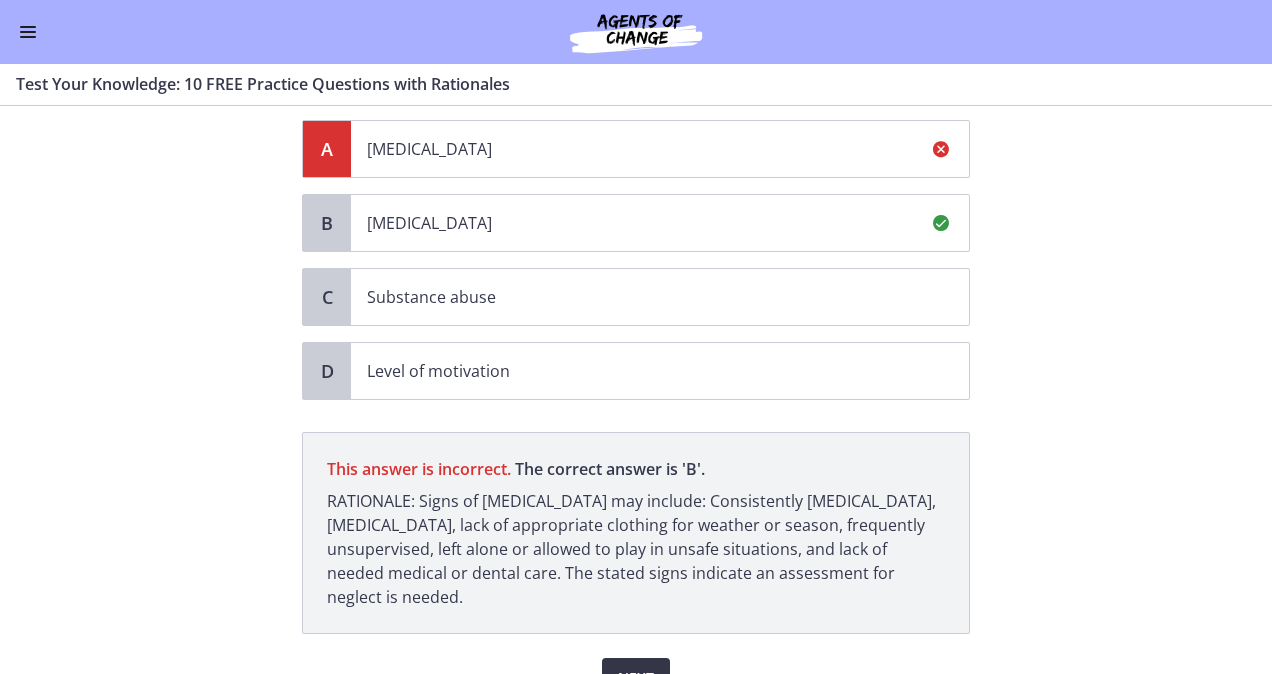 click on "Next" at bounding box center [636, 678] 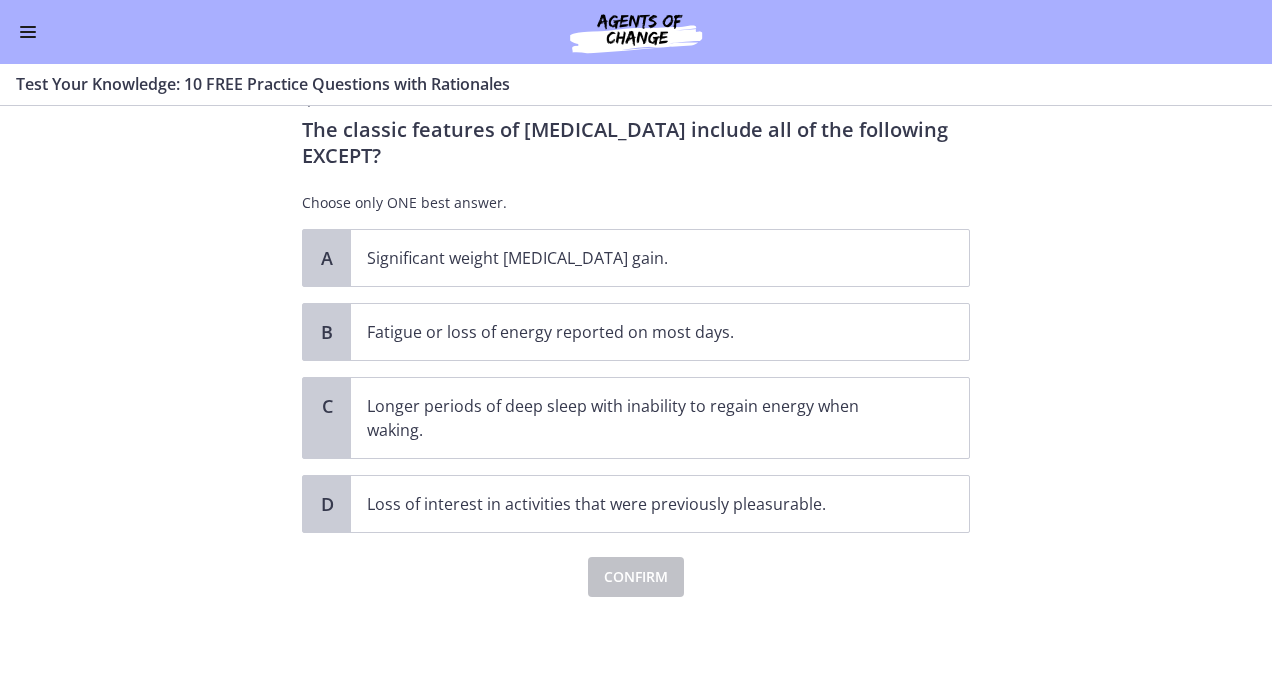 scroll, scrollTop: 37, scrollLeft: 0, axis: vertical 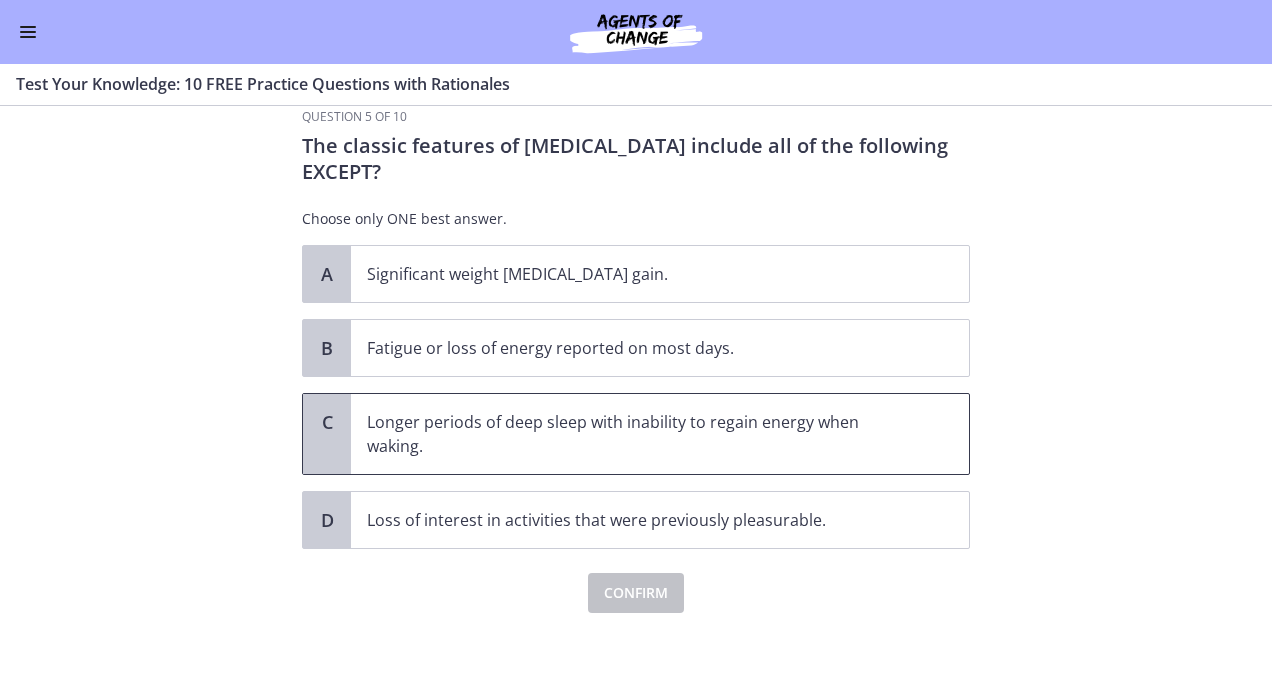 click on "Longer periods of deep sleep with inability to regain energy when waking." at bounding box center (640, 434) 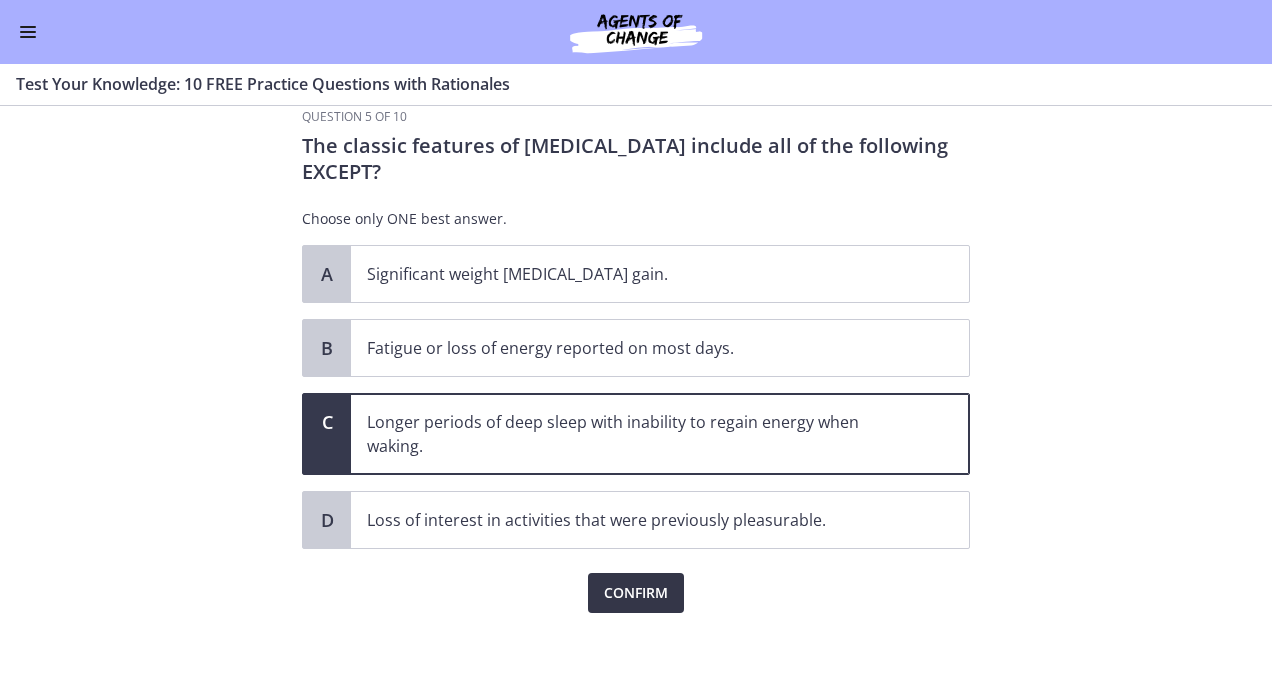 click on "Confirm" at bounding box center (636, 593) 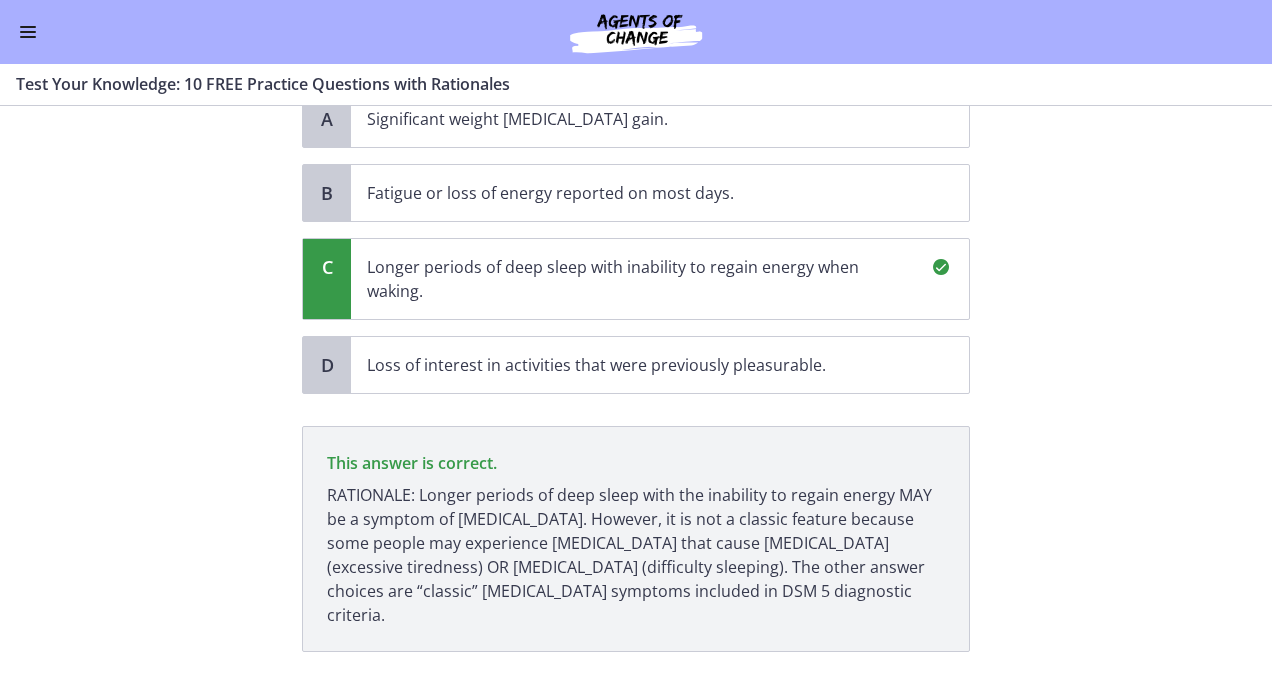 scroll, scrollTop: 286, scrollLeft: 0, axis: vertical 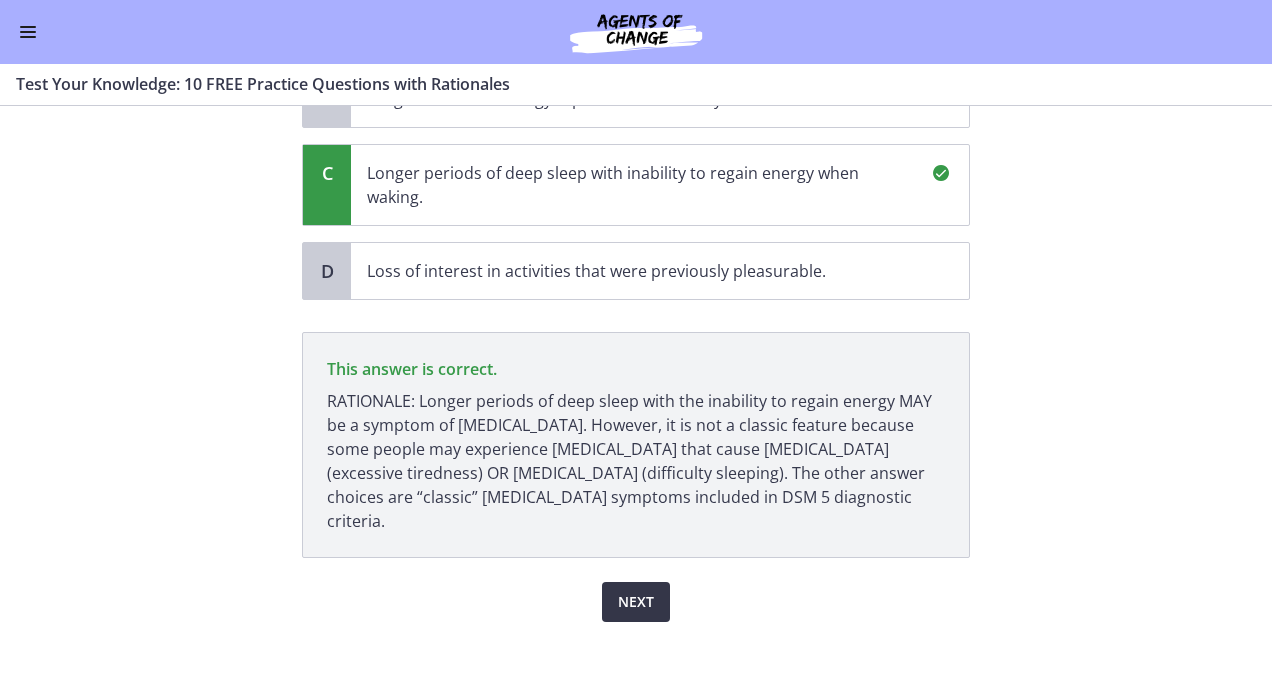 click on "Next" at bounding box center [636, 602] 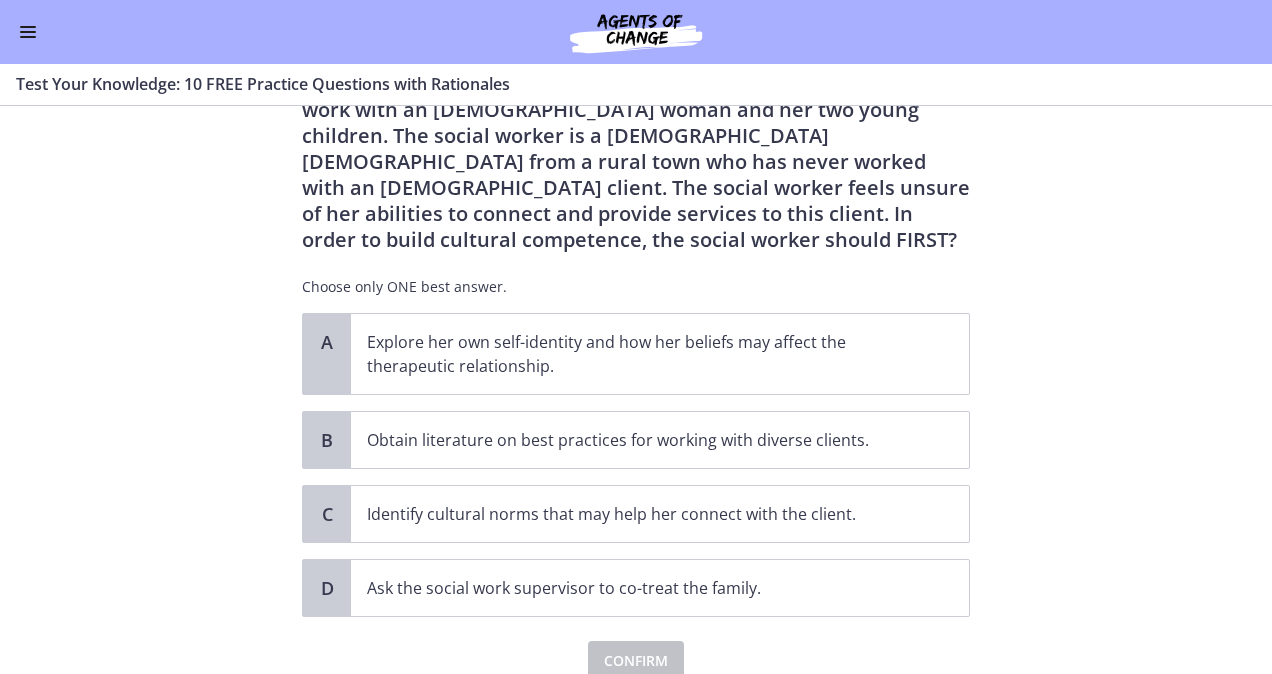 scroll, scrollTop: 106, scrollLeft: 0, axis: vertical 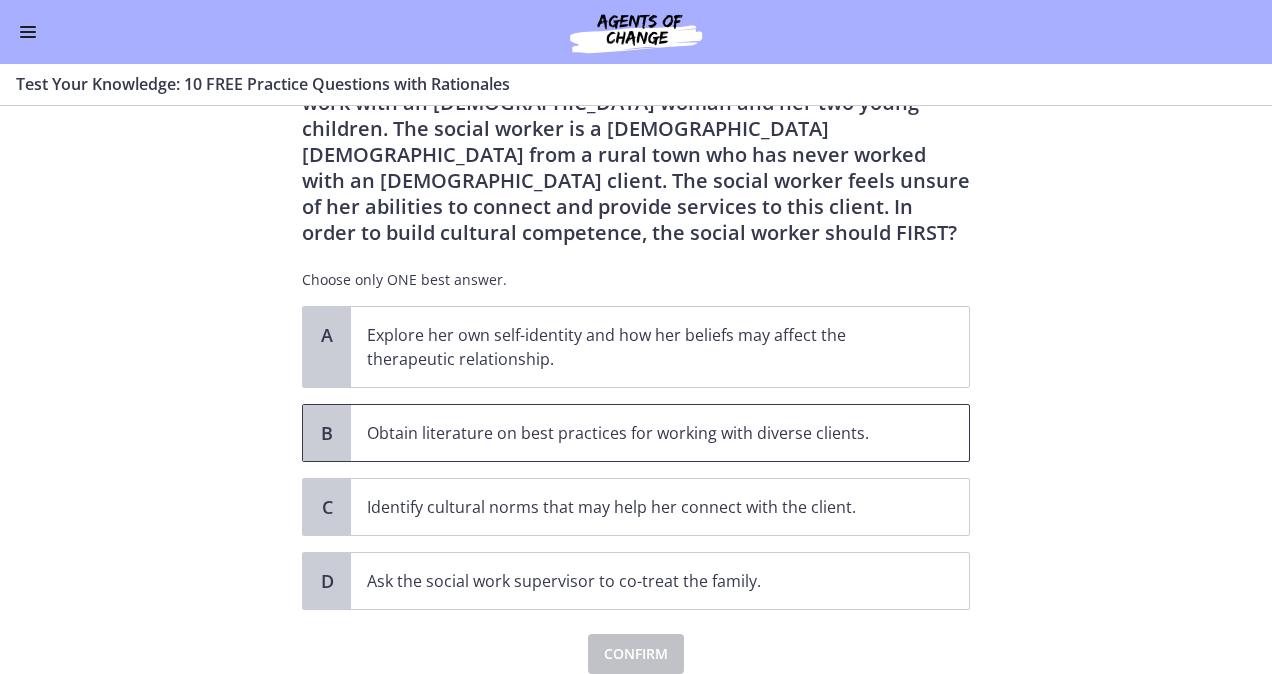 click on "Obtain literature on best practices for working with diverse clients." at bounding box center (640, 433) 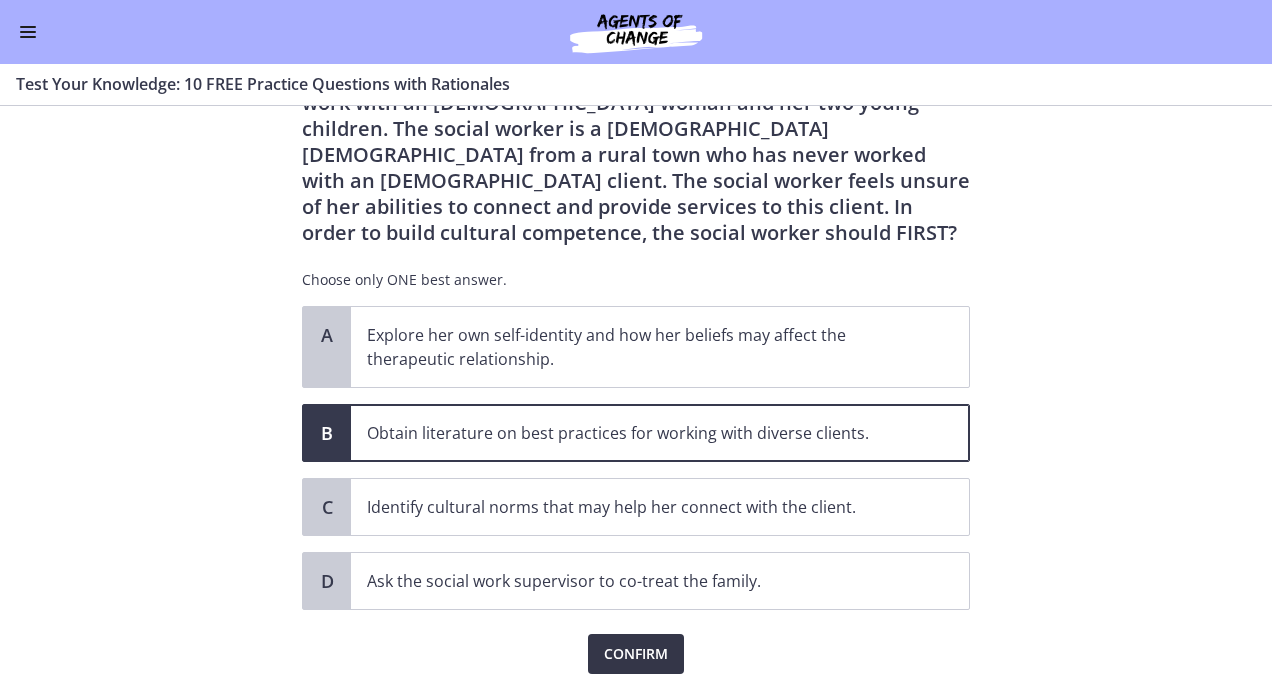 click on "Confirm" at bounding box center (636, 654) 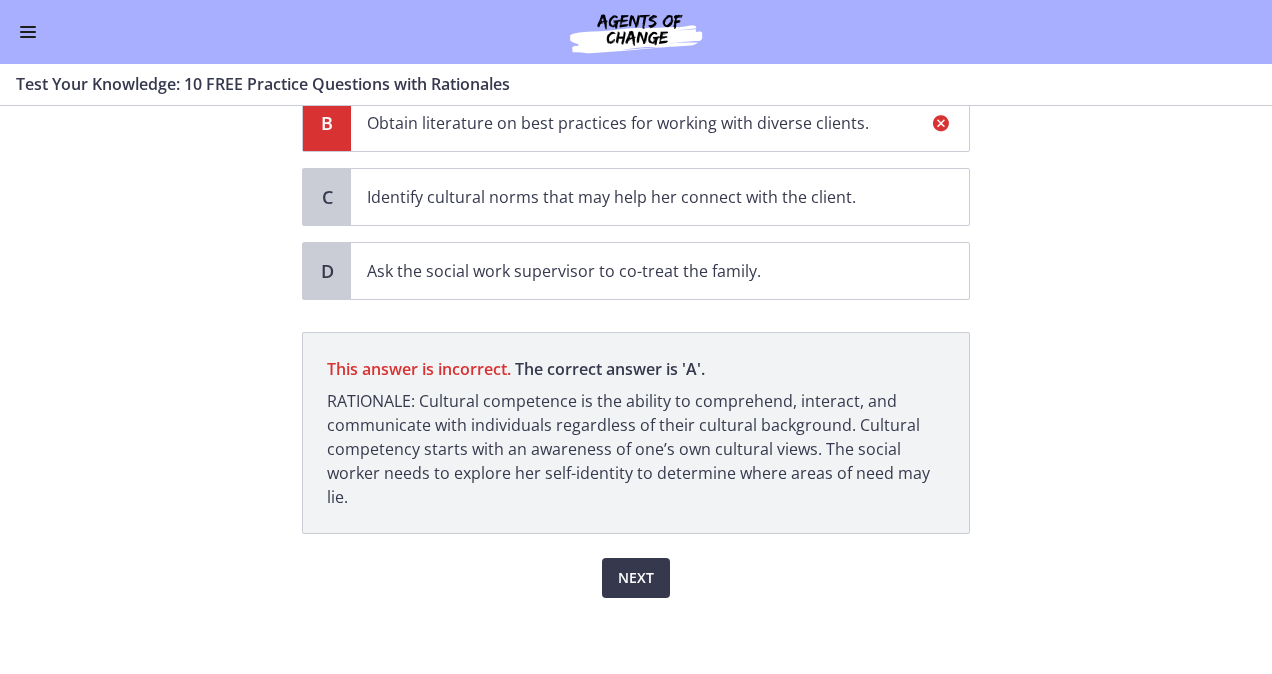 scroll, scrollTop: 416, scrollLeft: 0, axis: vertical 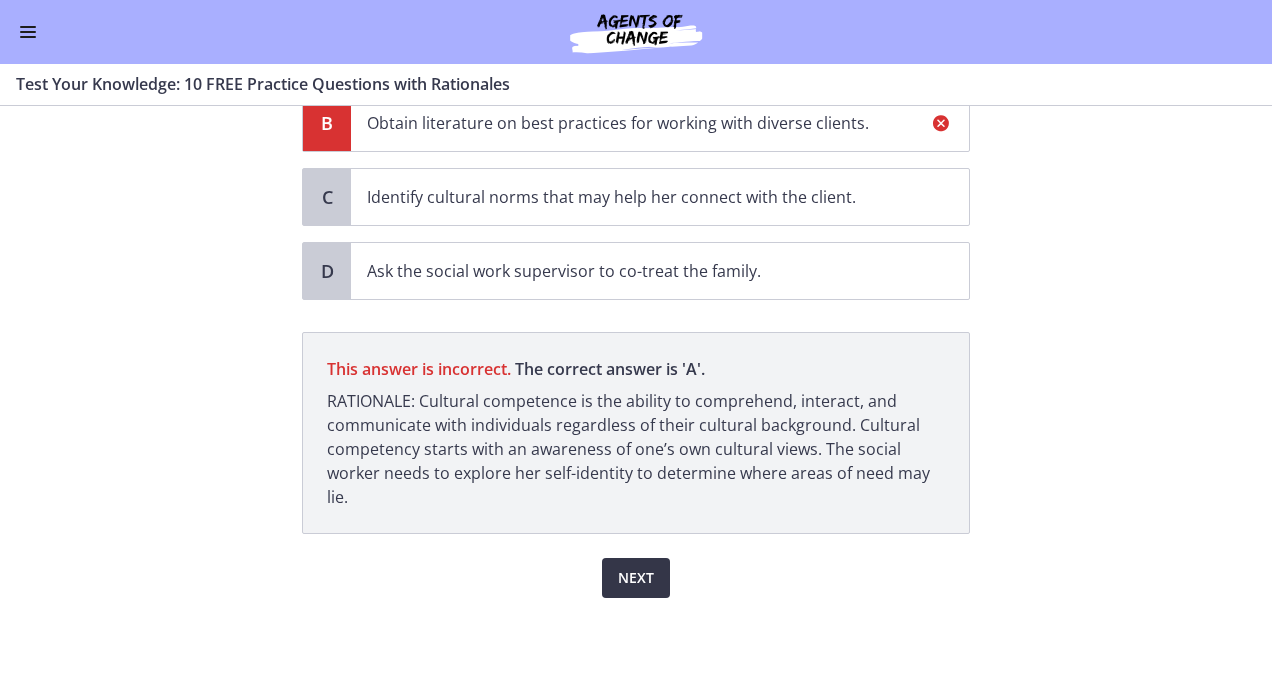 click on "Next" at bounding box center [636, 578] 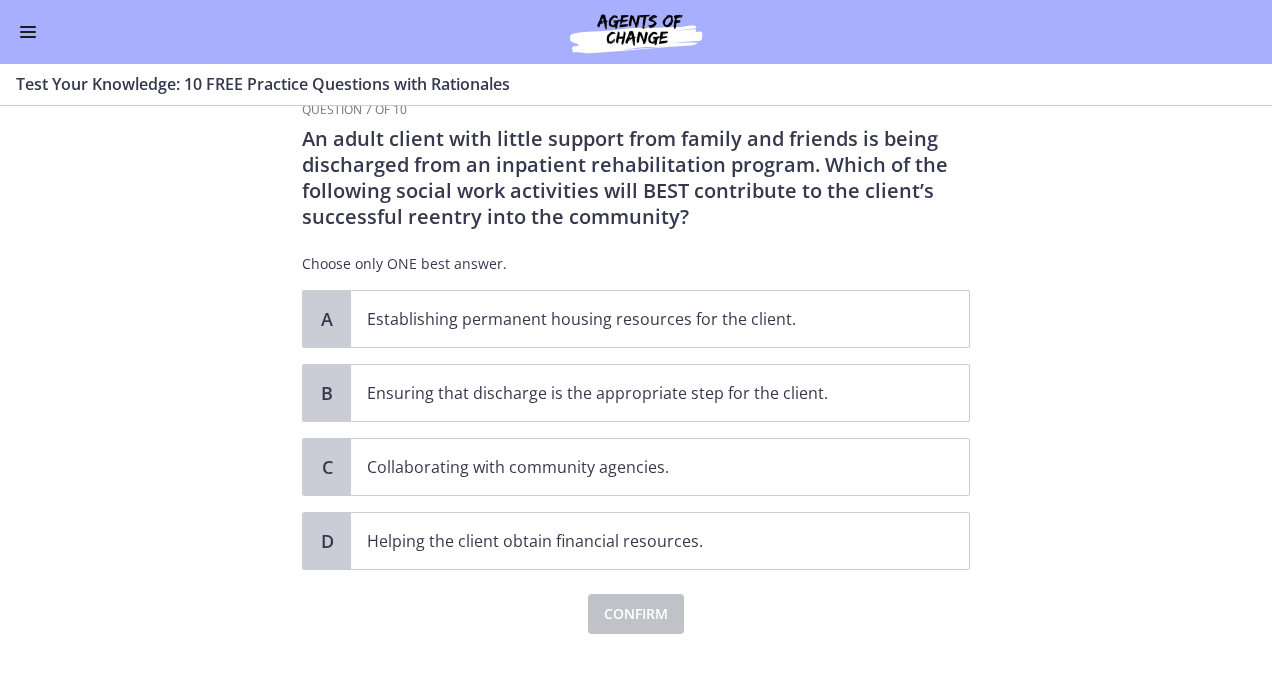 scroll, scrollTop: 41, scrollLeft: 0, axis: vertical 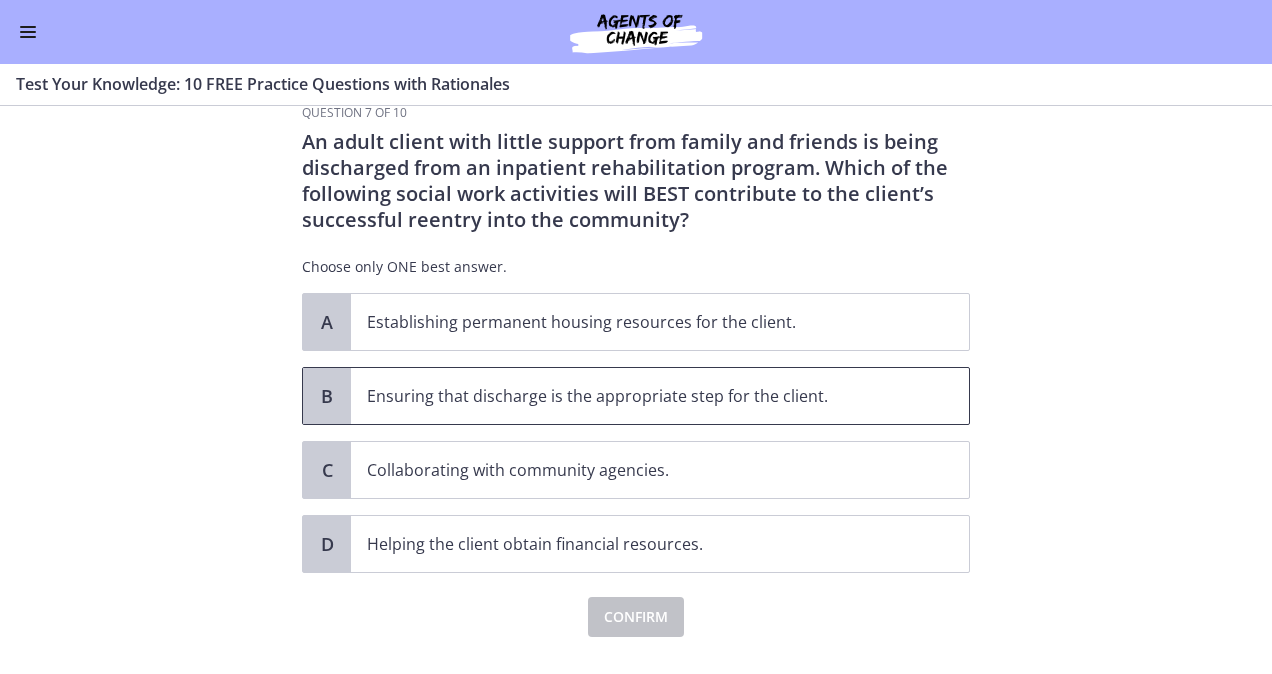 click on "Ensuring that discharge is the appropriate step for the client." at bounding box center (640, 396) 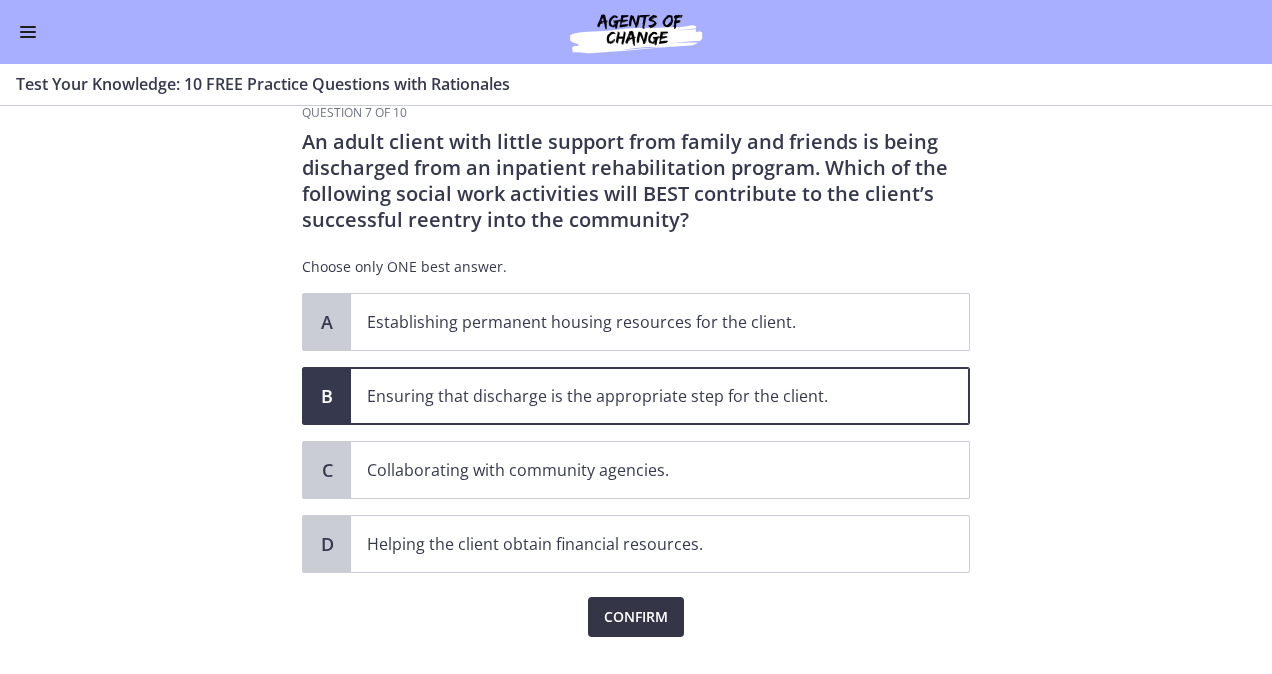 click on "Confirm" at bounding box center (636, 617) 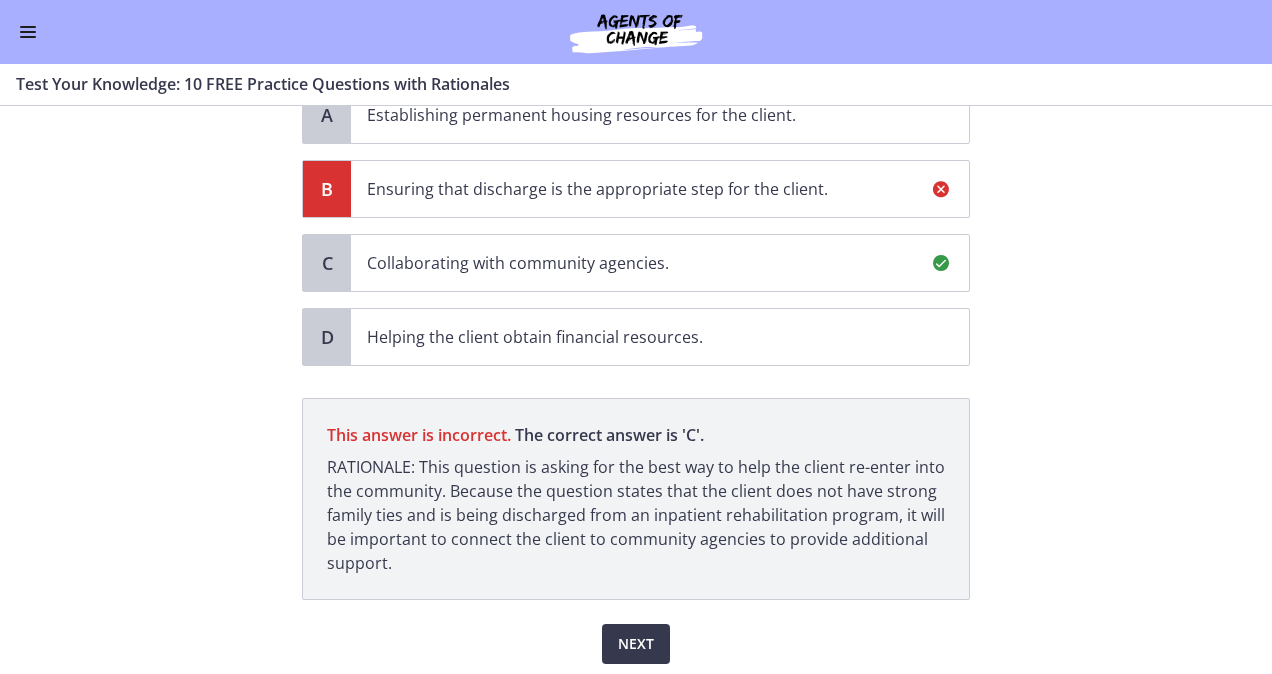 scroll, scrollTop: 314, scrollLeft: 0, axis: vertical 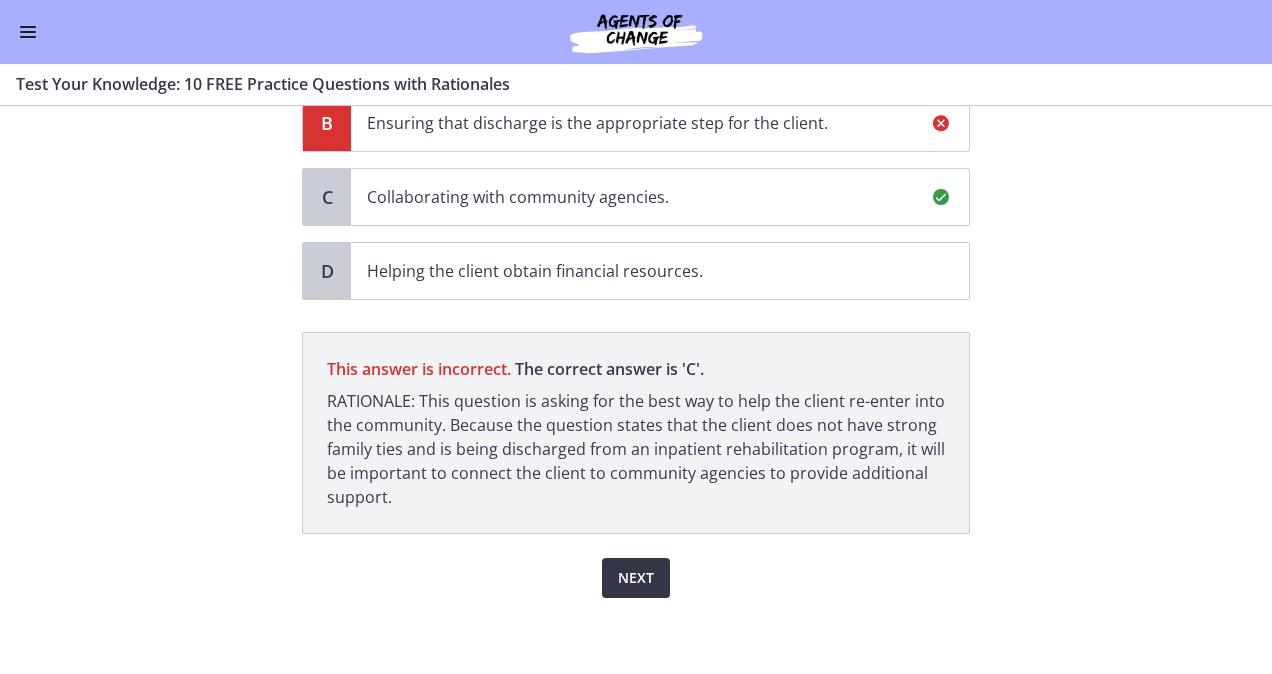 click on "Next" at bounding box center [636, 578] 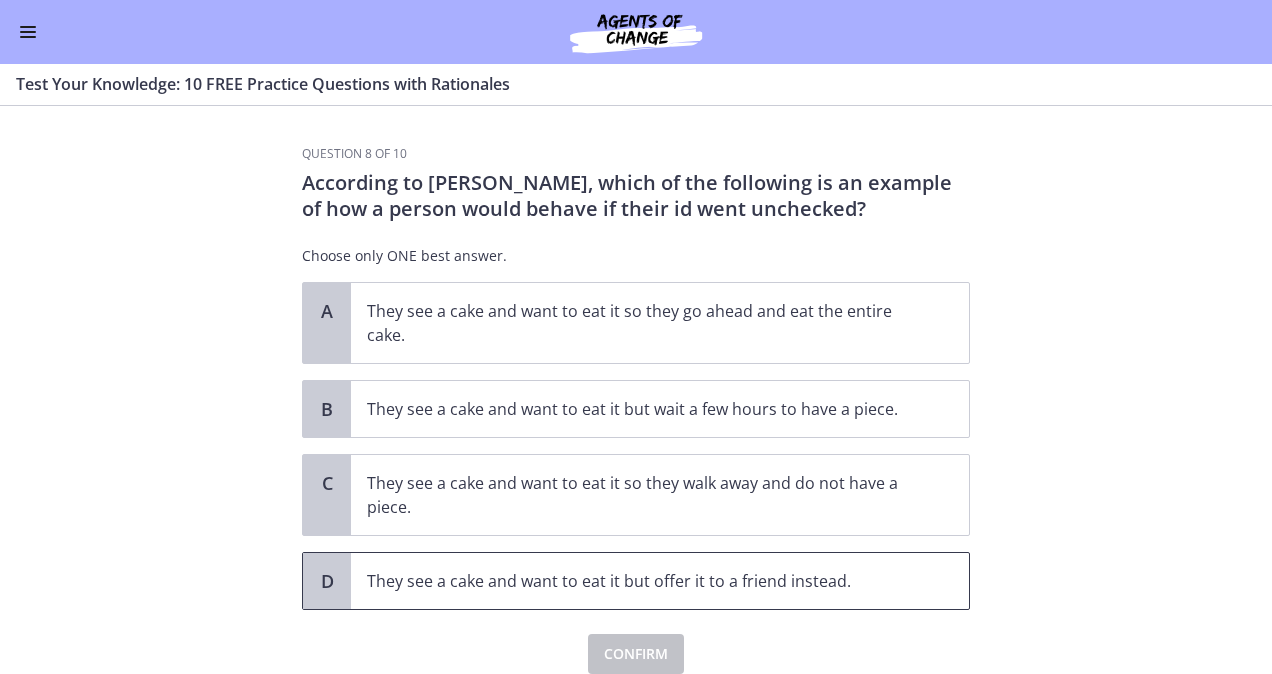 click on "D
They see a cake and want to eat it but offer it to a friend instead." at bounding box center (636, 581) 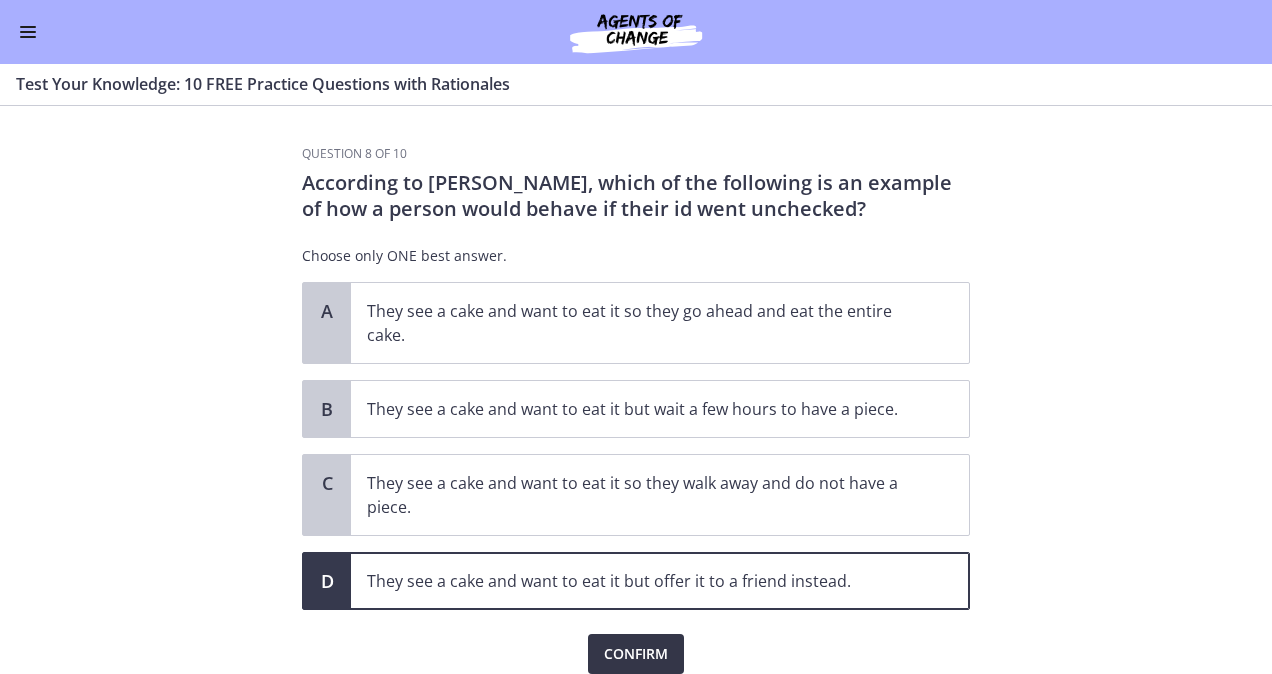 click on "Confirm" at bounding box center (636, 654) 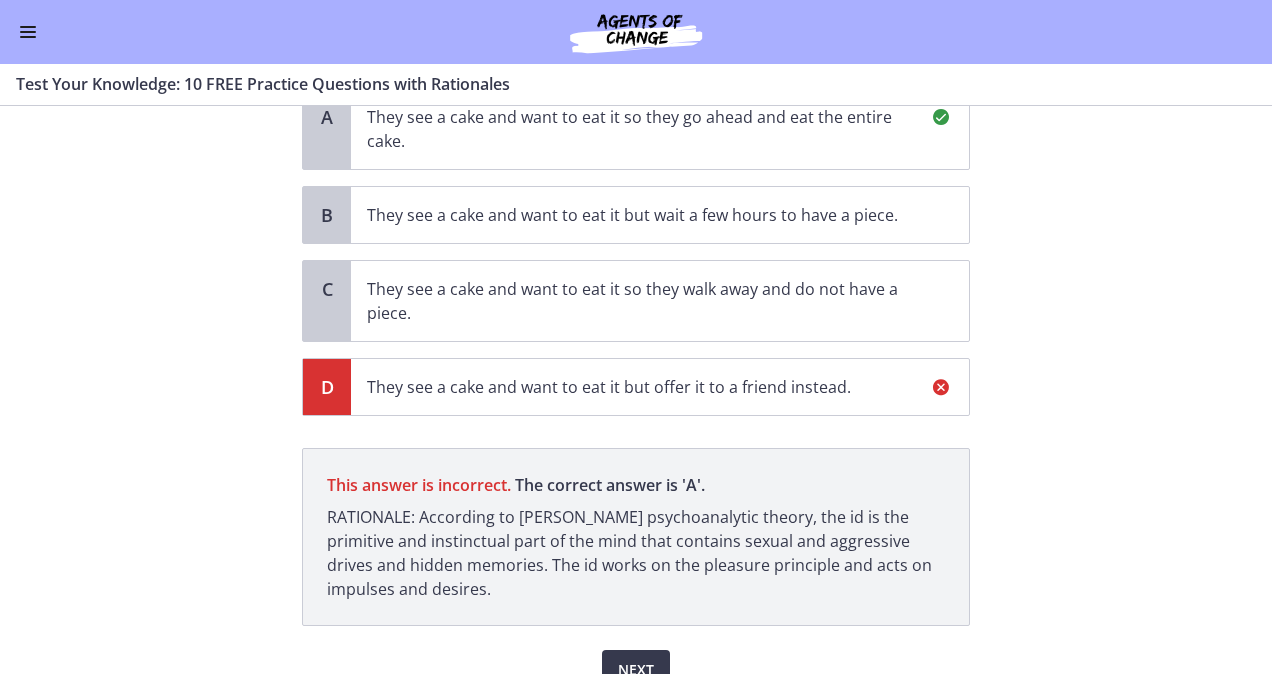scroll, scrollTop: 286, scrollLeft: 0, axis: vertical 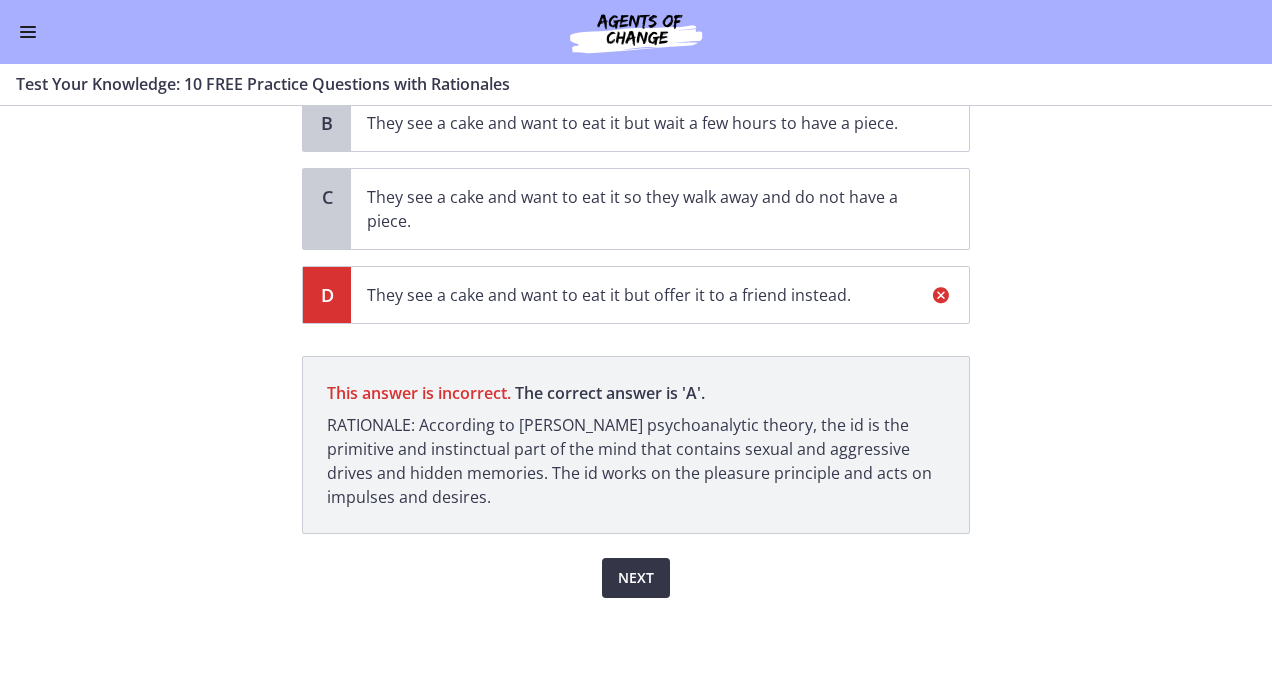 click on "Next" at bounding box center (636, 578) 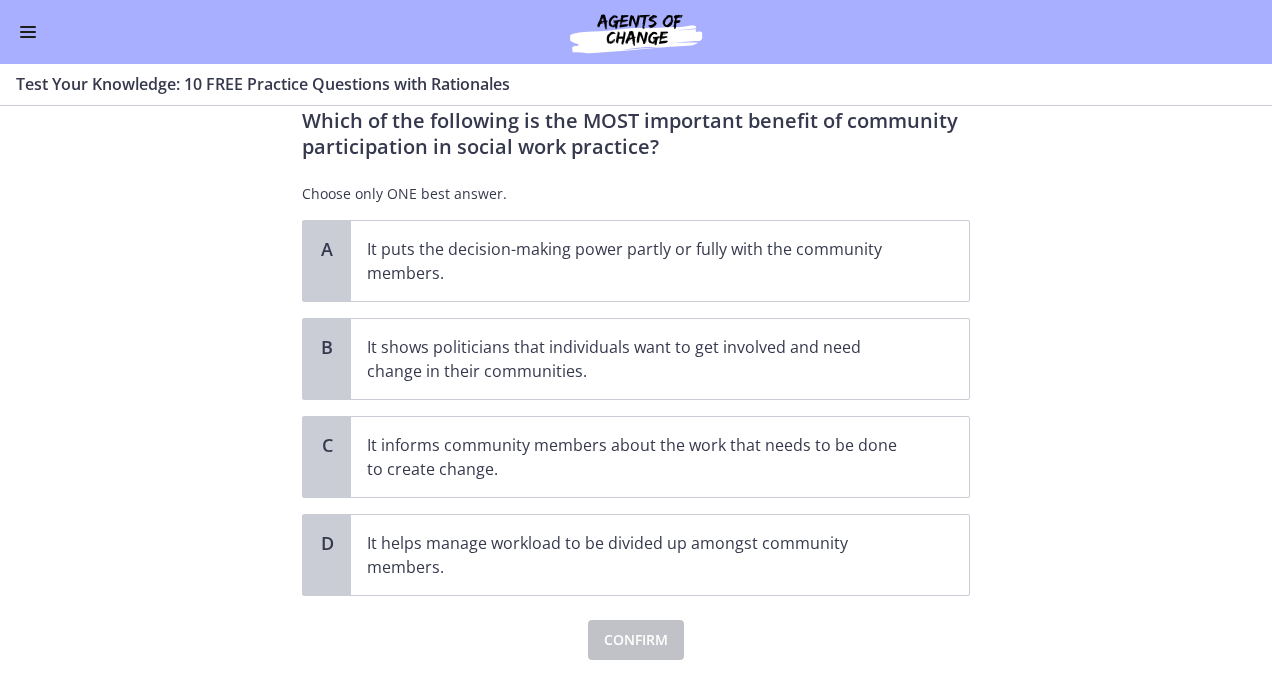 scroll, scrollTop: 64, scrollLeft: 0, axis: vertical 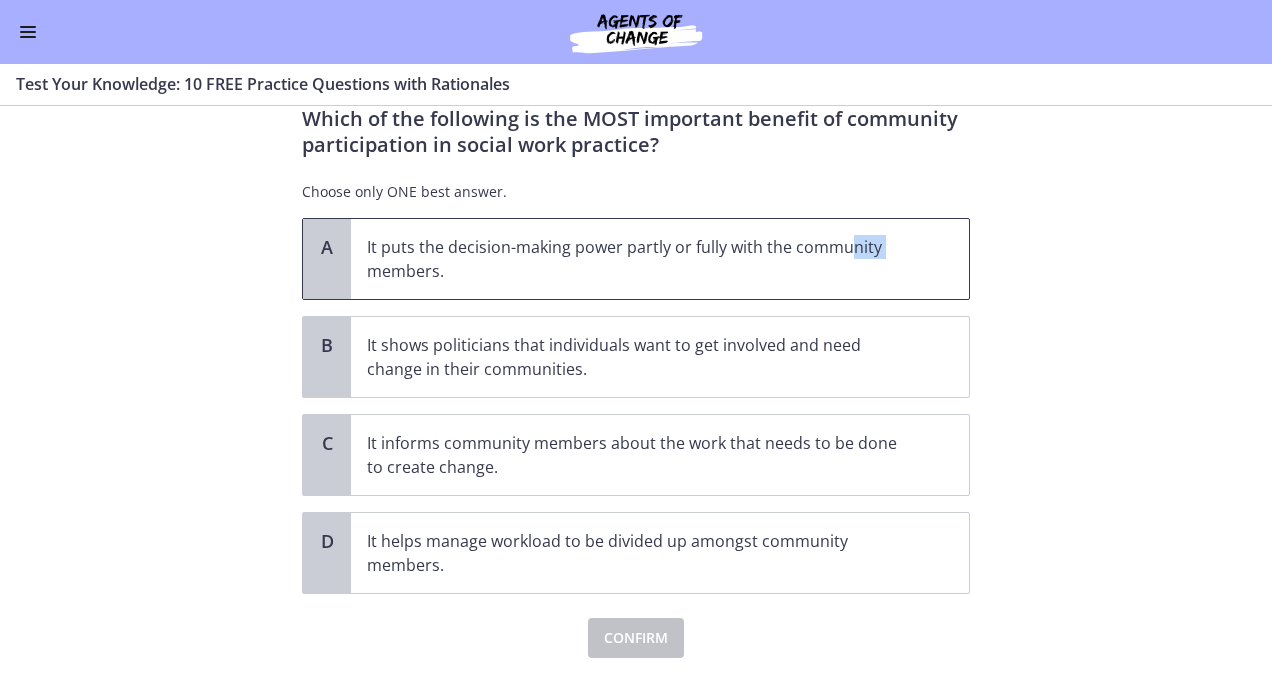 drag, startPoint x: 1048, startPoint y: 233, endPoint x: 826, endPoint y: 254, distance: 222.99103 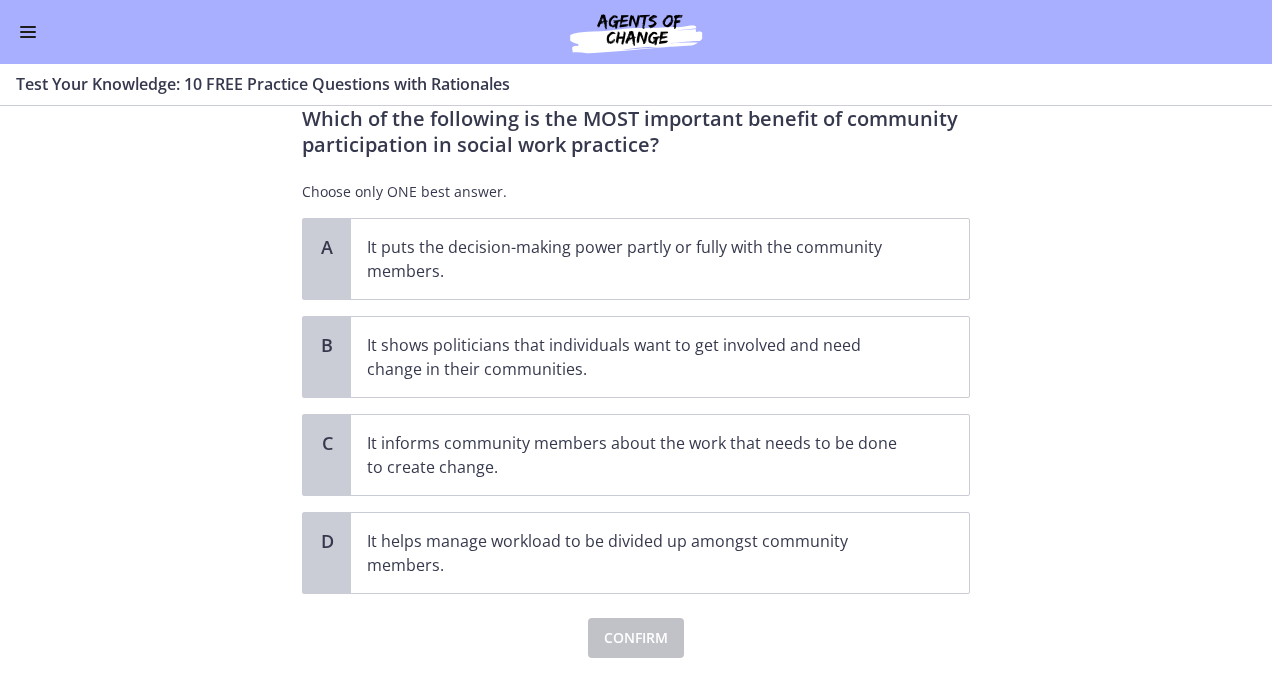 drag, startPoint x: 826, startPoint y: 254, endPoint x: 1060, endPoint y: 211, distance: 237.91806 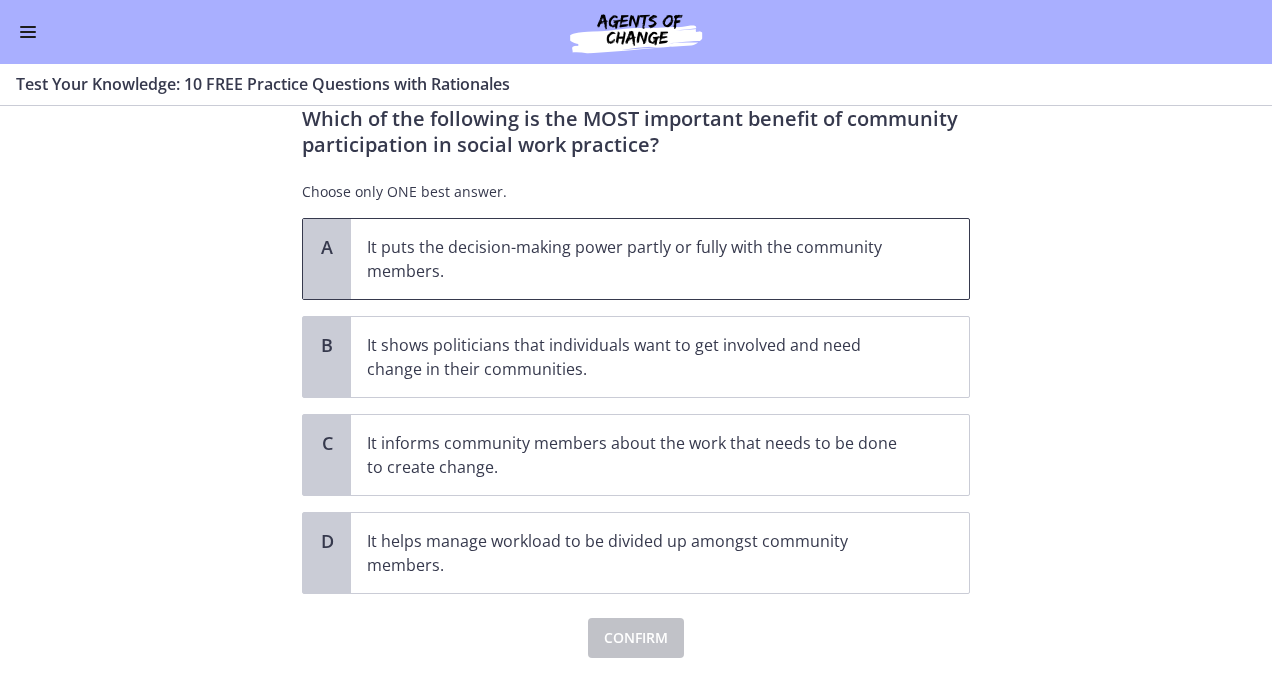 click on "It puts the decision-making power partly or fully with the community members." at bounding box center [640, 259] 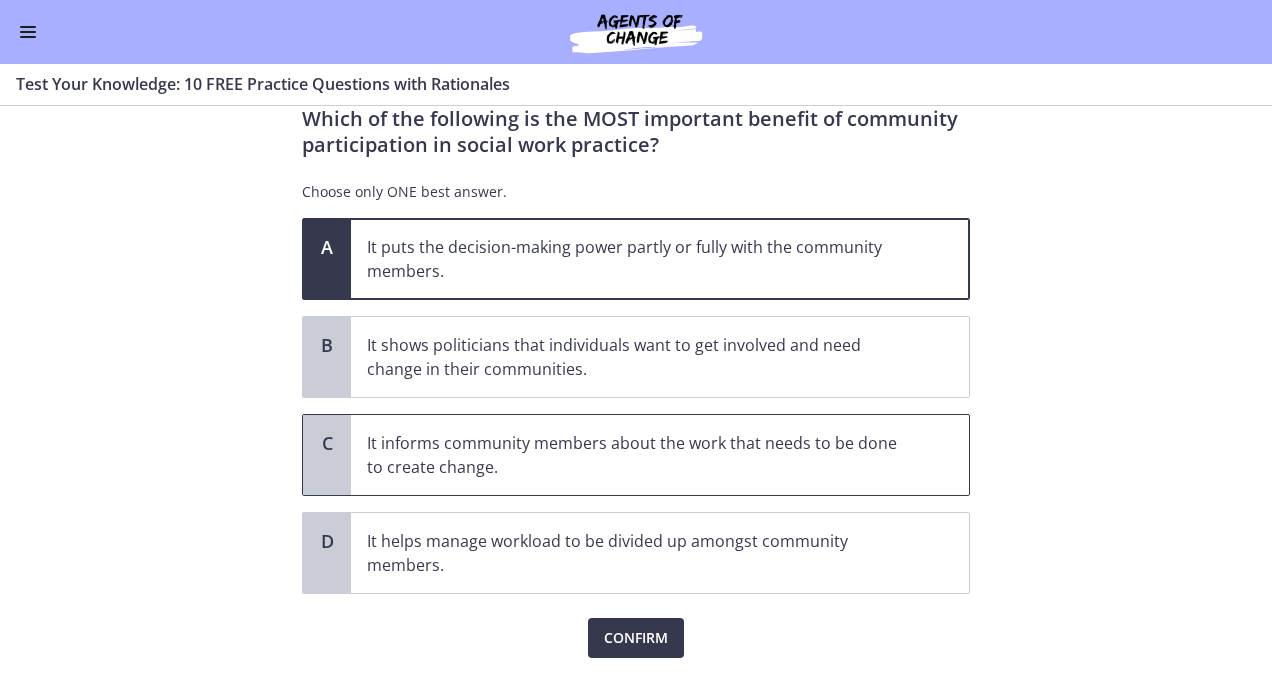 drag, startPoint x: 1080, startPoint y: 414, endPoint x: 858, endPoint y: 474, distance: 229.96521 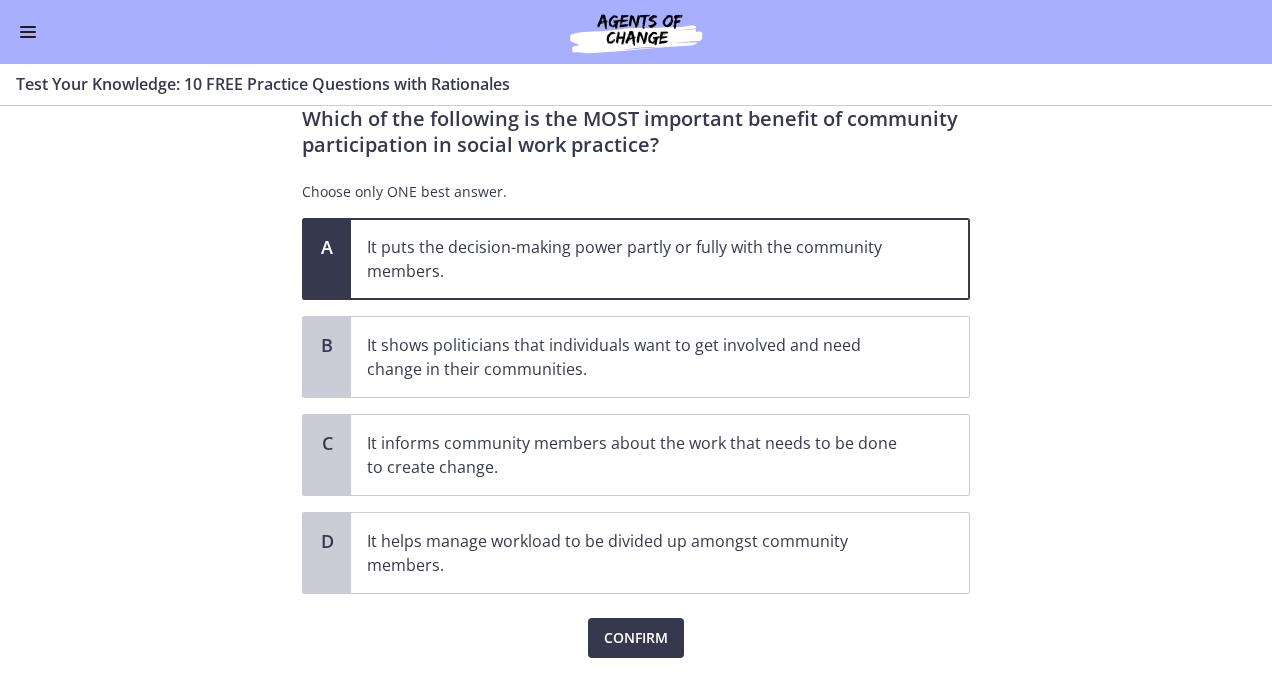 click on "Question   9   of   10
Which of the following is the MOST important benefit of community participation in social work practice?
Choose only ONE best answer.
A
It puts the decision-making power partly or fully with the community members.
B
It shows politicians that individuals want to get involved and need change in their communities.
C
It informs community members about the work that needs to be done to create change.
D
It helps manage workload to be divided up amongst community members.
Confirm" at bounding box center [636, 390] 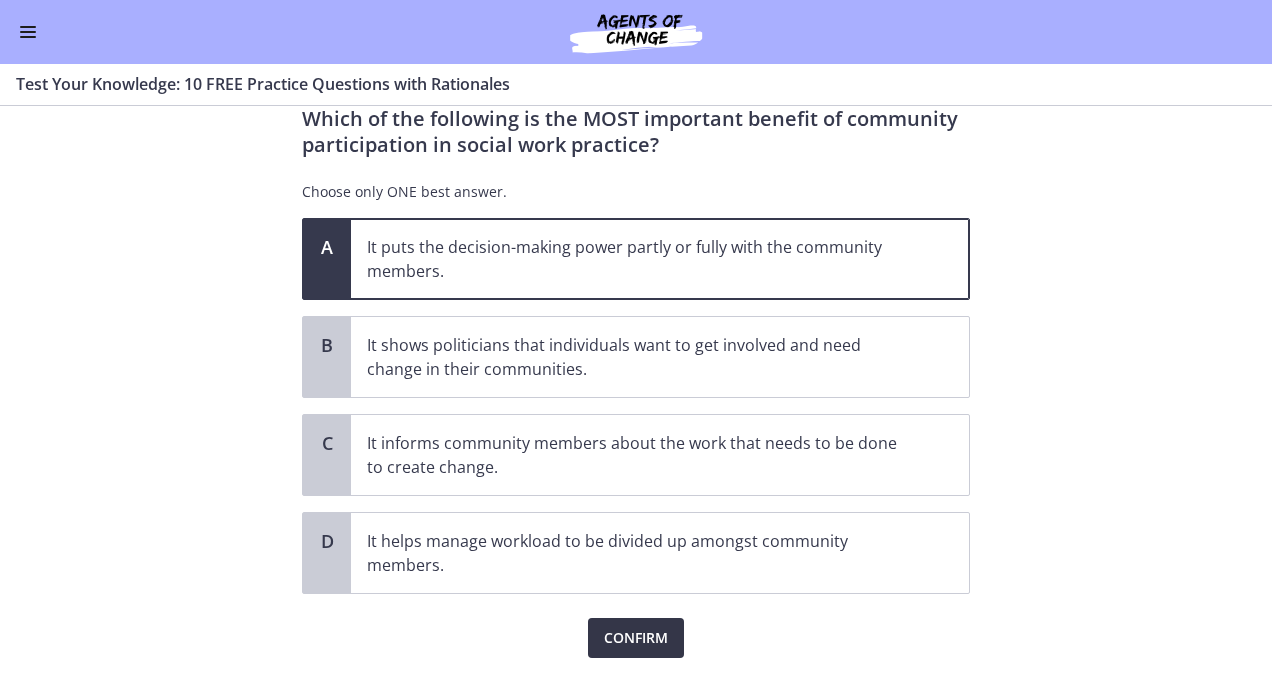 click on "Confirm" at bounding box center (636, 638) 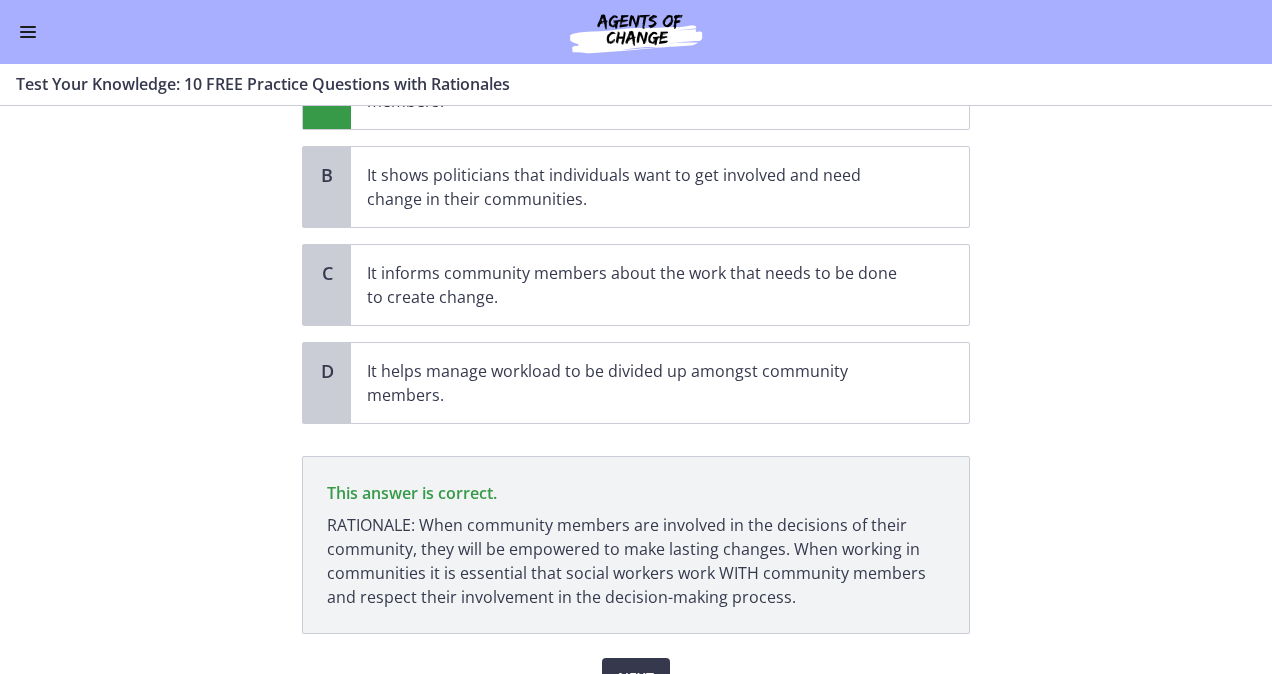 scroll, scrollTop: 334, scrollLeft: 0, axis: vertical 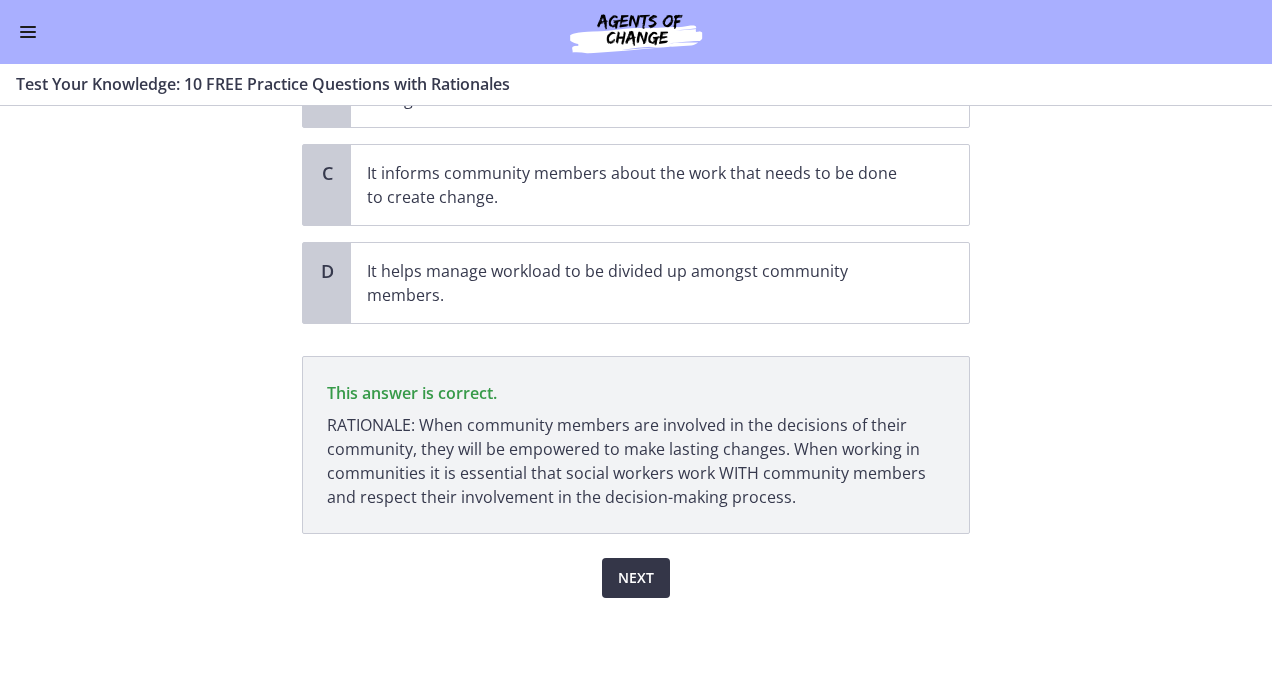 click on "Next" at bounding box center [636, 578] 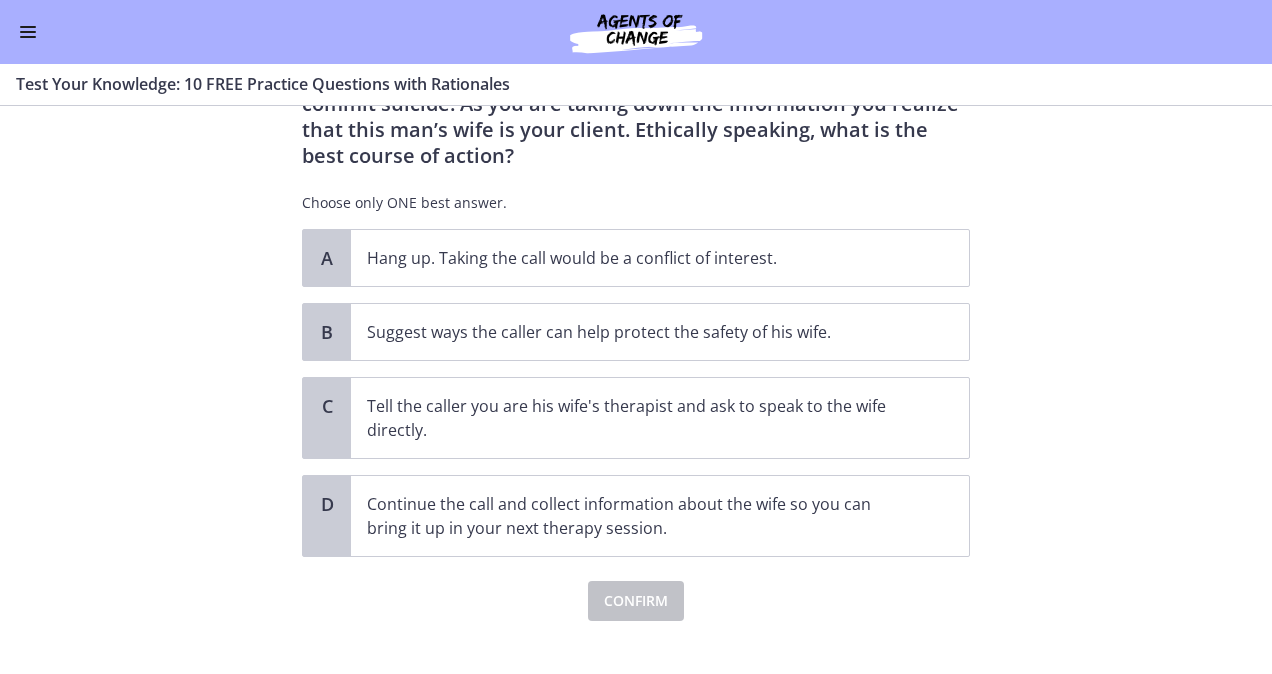 scroll, scrollTop: 159, scrollLeft: 0, axis: vertical 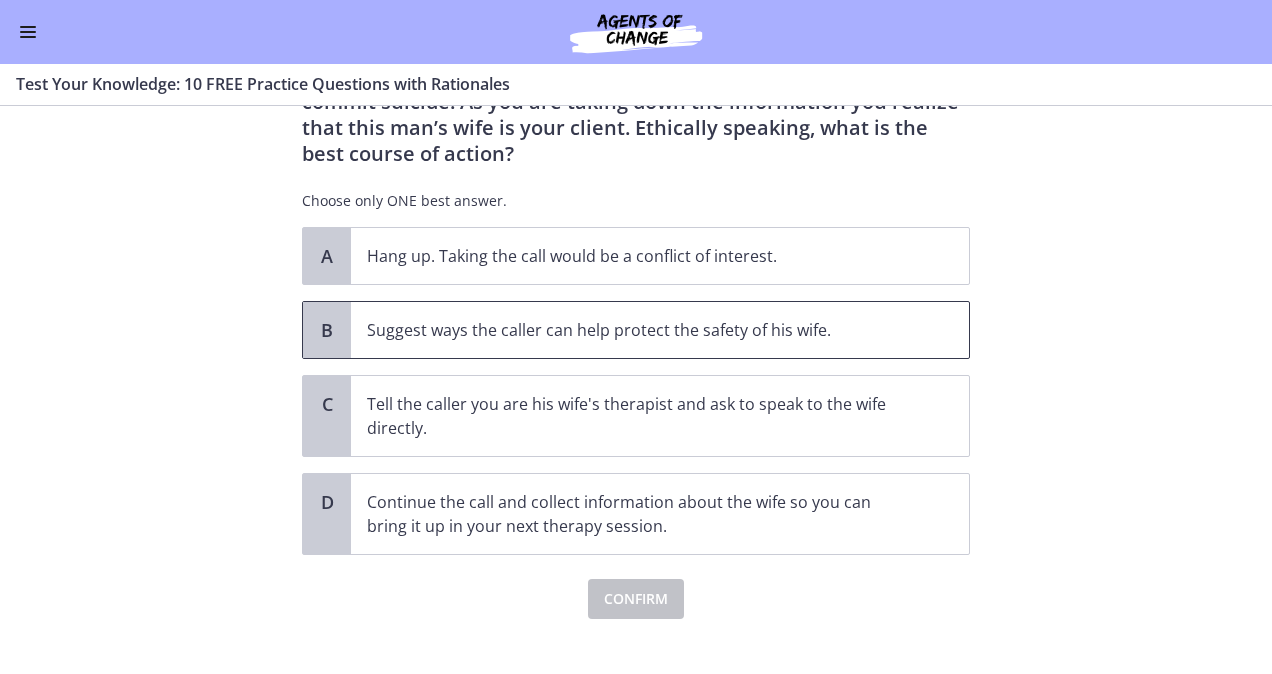 click on "Suggest ways the caller can help protect the safety of his wife." at bounding box center [640, 330] 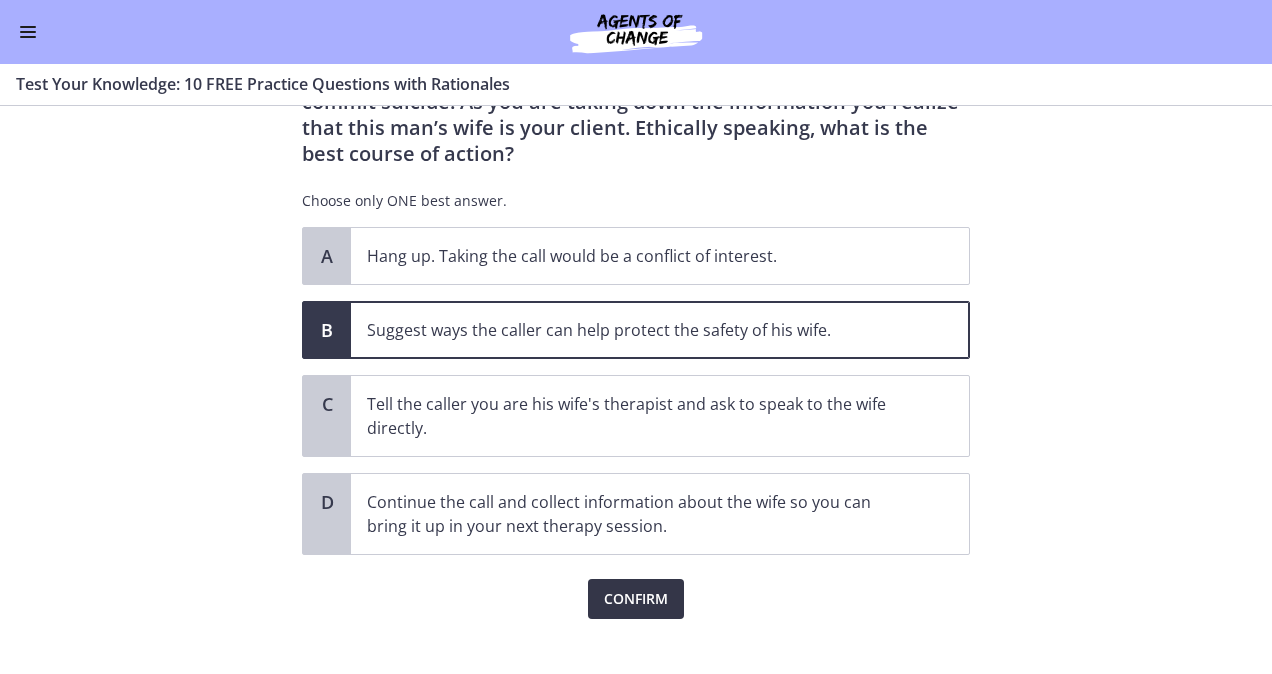 click on "Confirm" at bounding box center [636, 599] 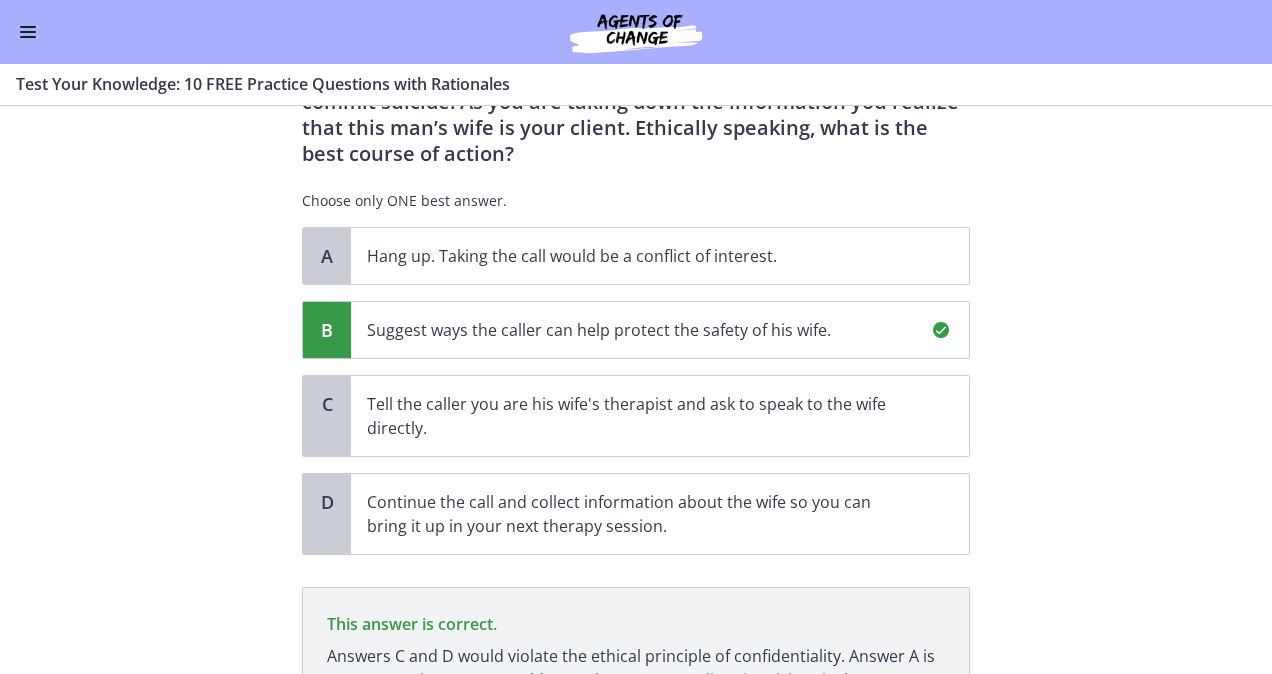 scroll, scrollTop: 366, scrollLeft: 0, axis: vertical 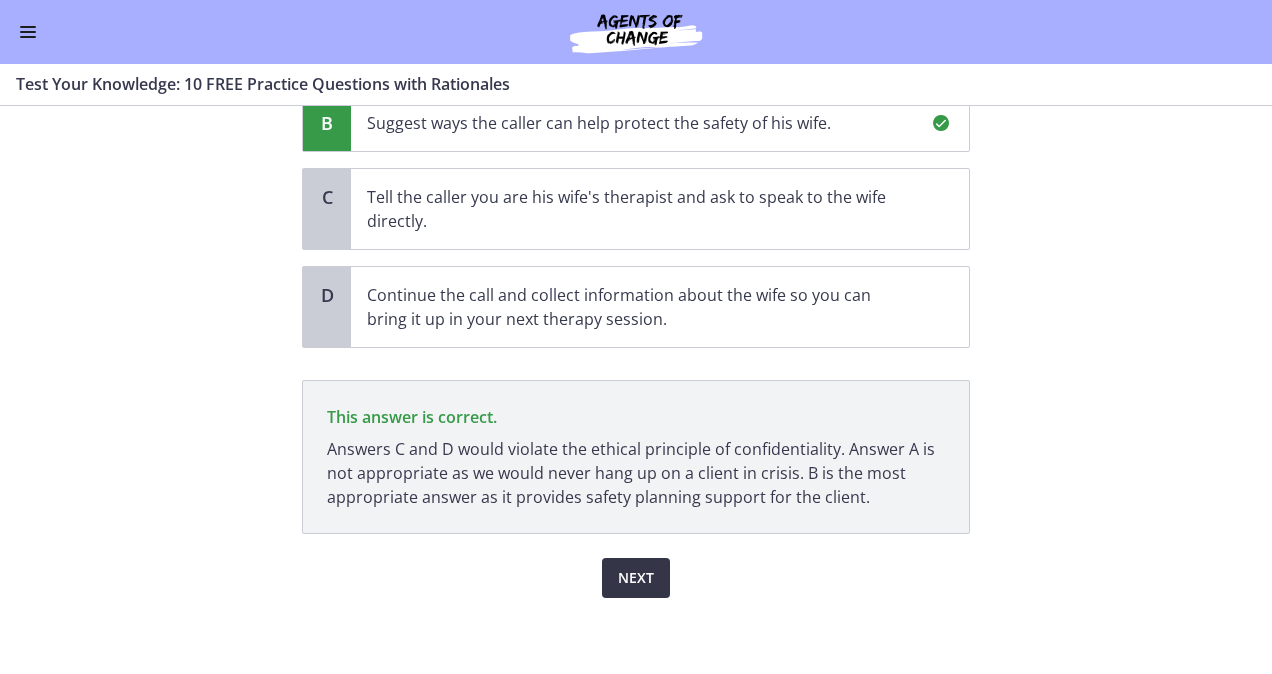 click on "Next" at bounding box center (636, 578) 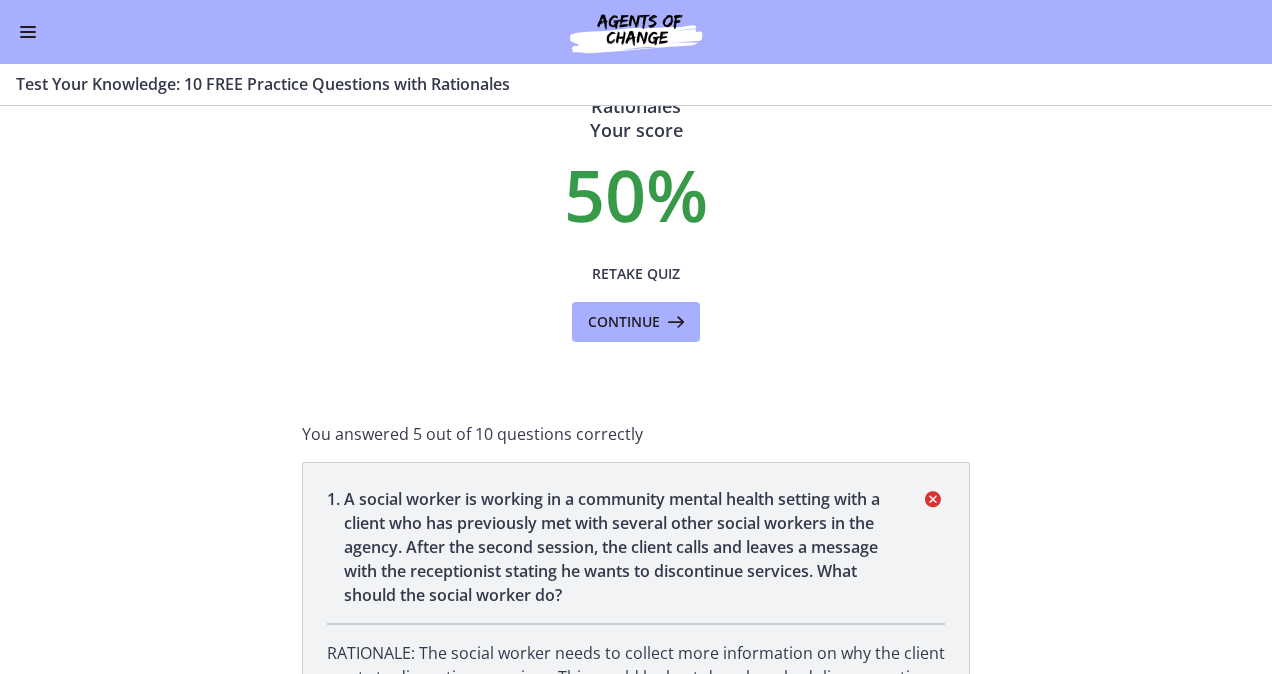 scroll, scrollTop: 112, scrollLeft: 0, axis: vertical 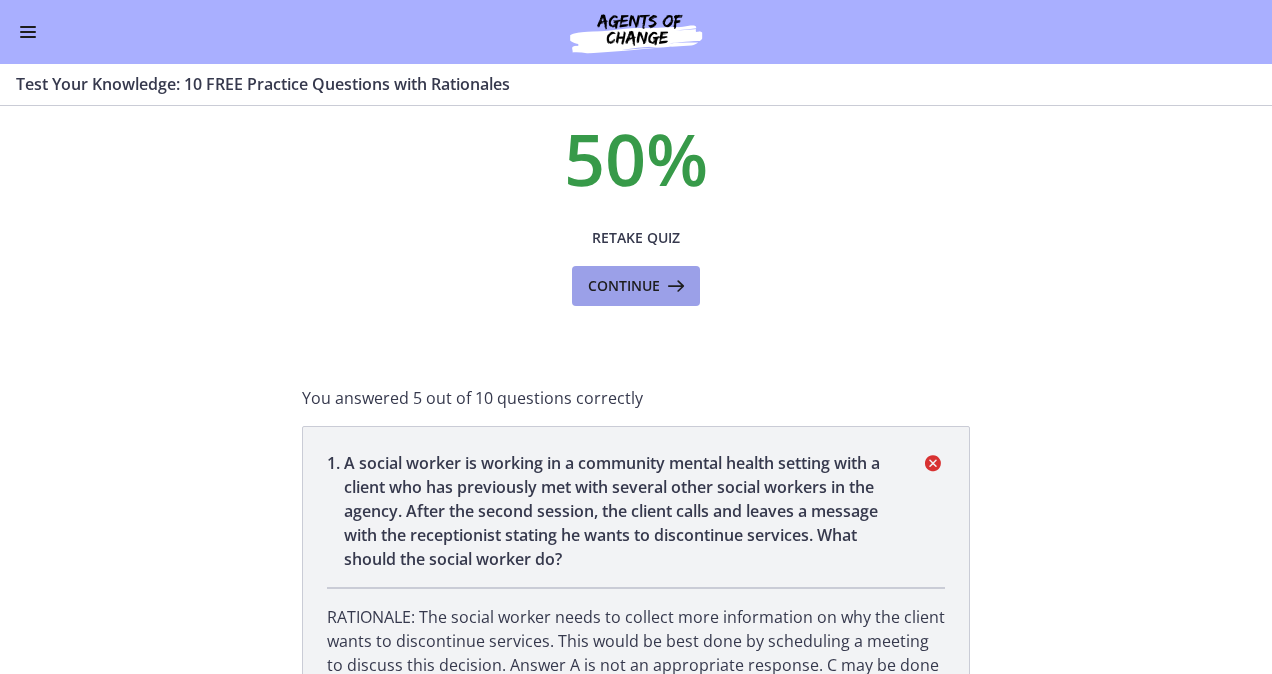 click on "Continue" at bounding box center [624, 286] 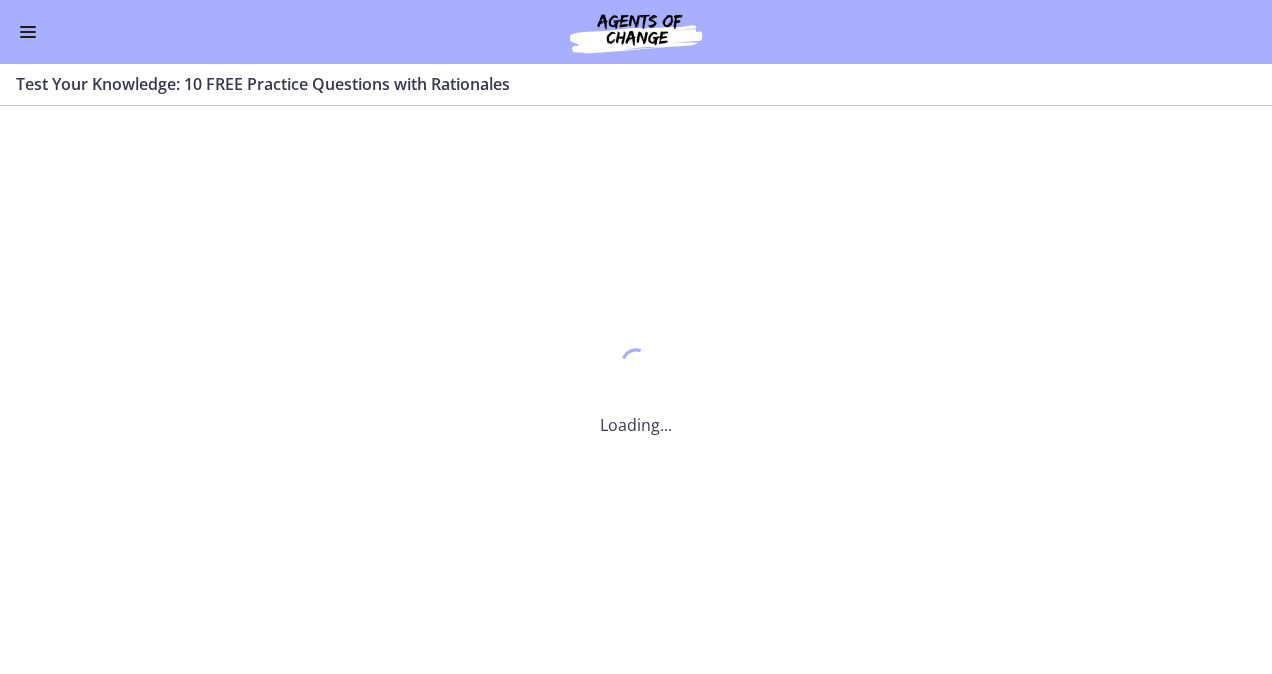 scroll, scrollTop: 0, scrollLeft: 0, axis: both 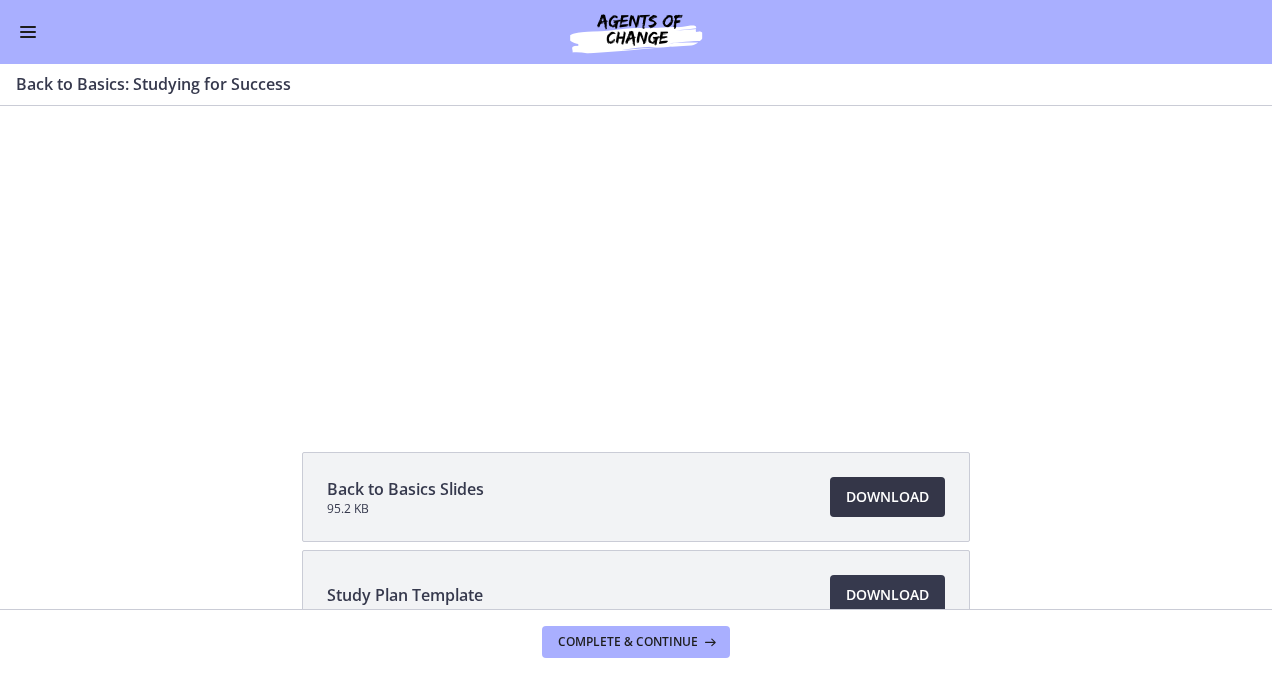 click on "Download
Opens in a new window" at bounding box center [887, 497] 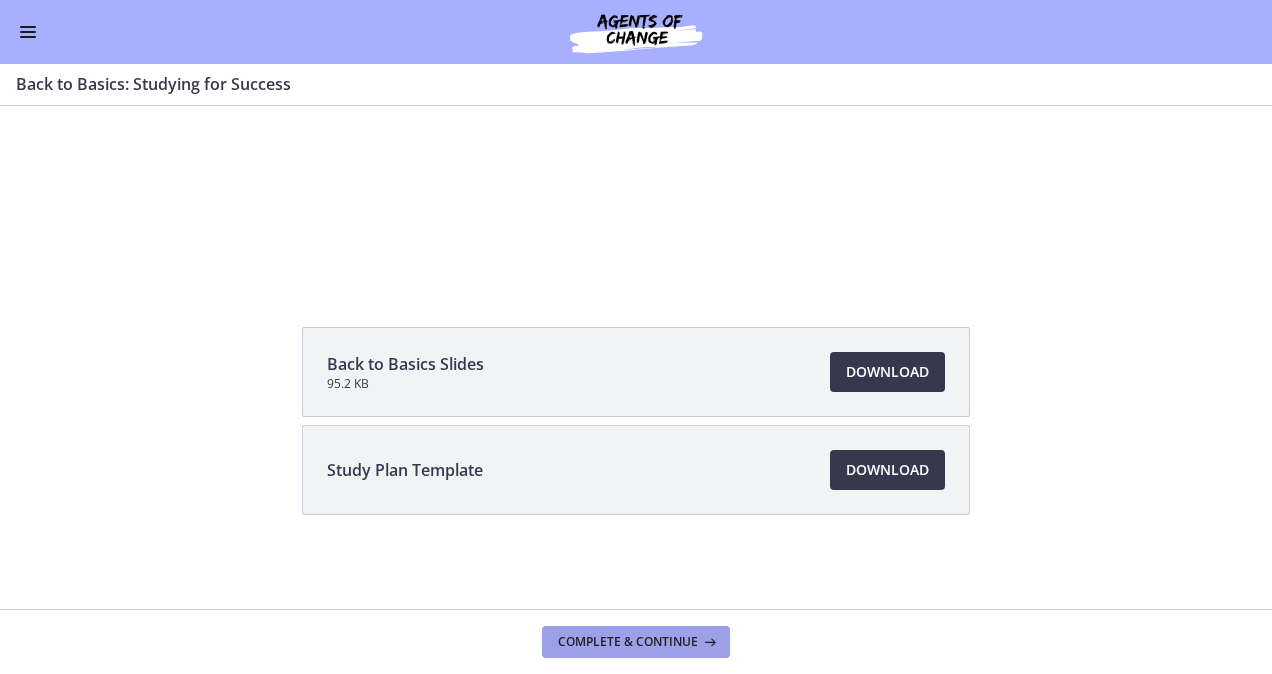 click on "Complete & continue" at bounding box center [636, 642] 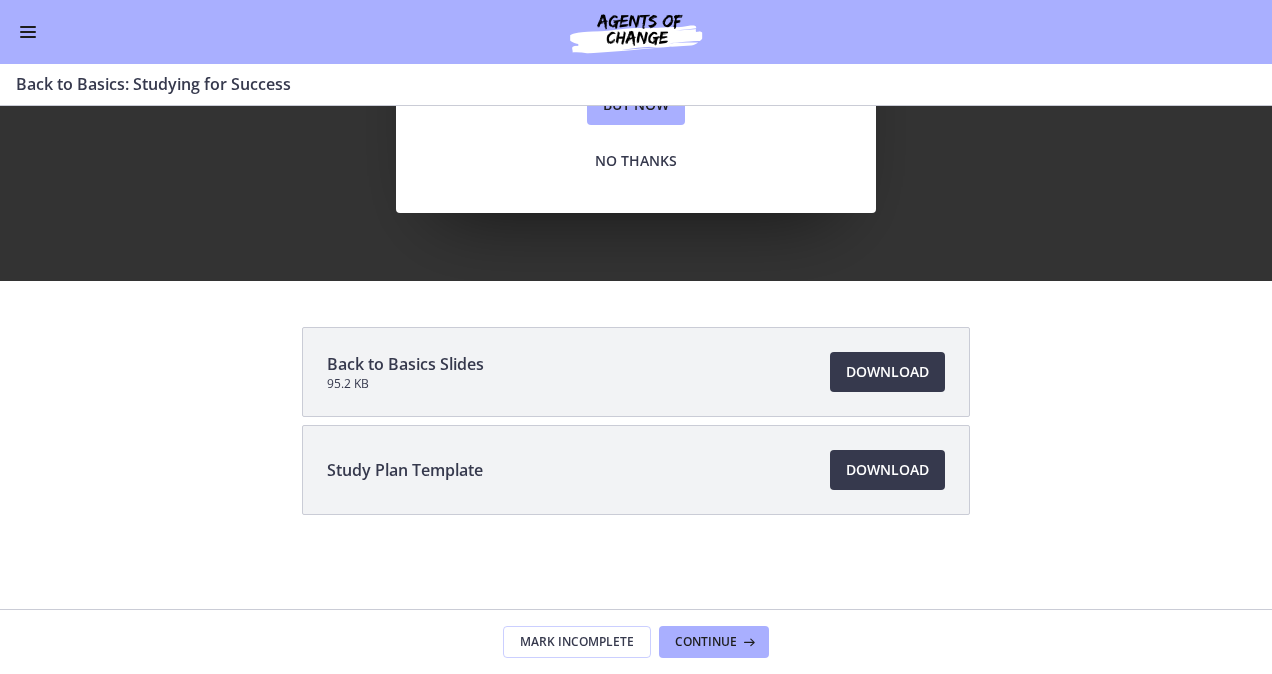scroll, scrollTop: 0, scrollLeft: 0, axis: both 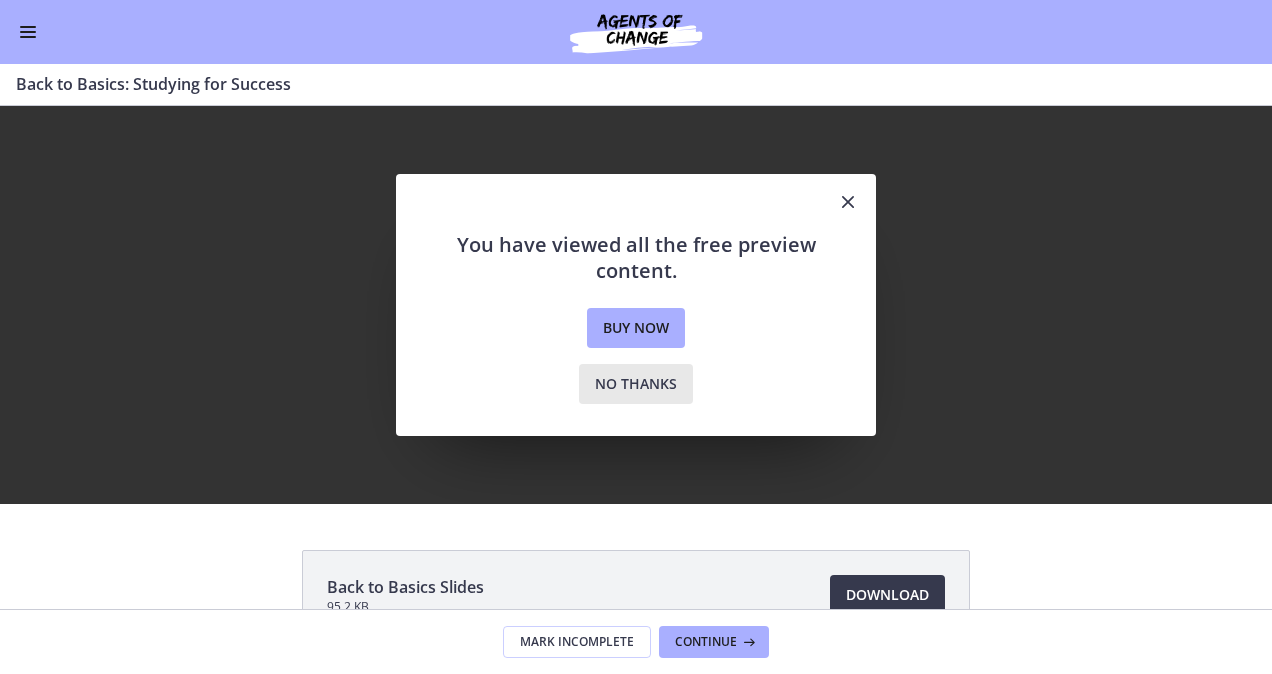 click on "No thanks" at bounding box center (636, 384) 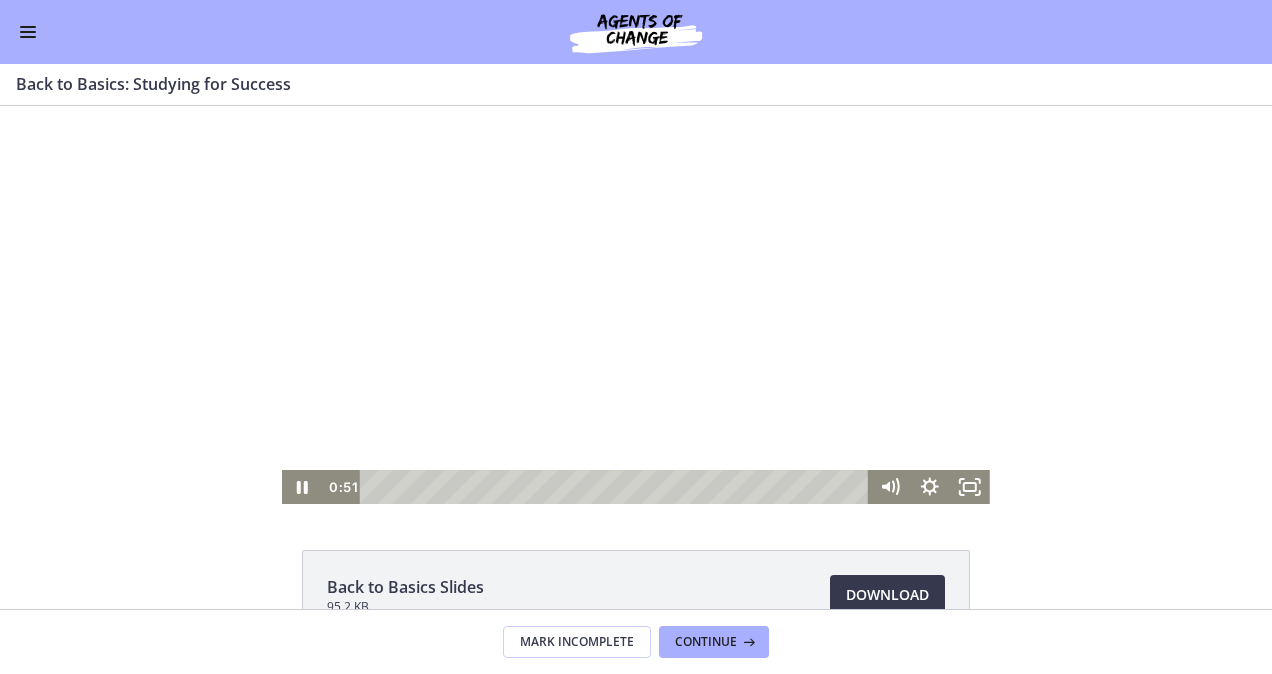 click at bounding box center [636, 305] 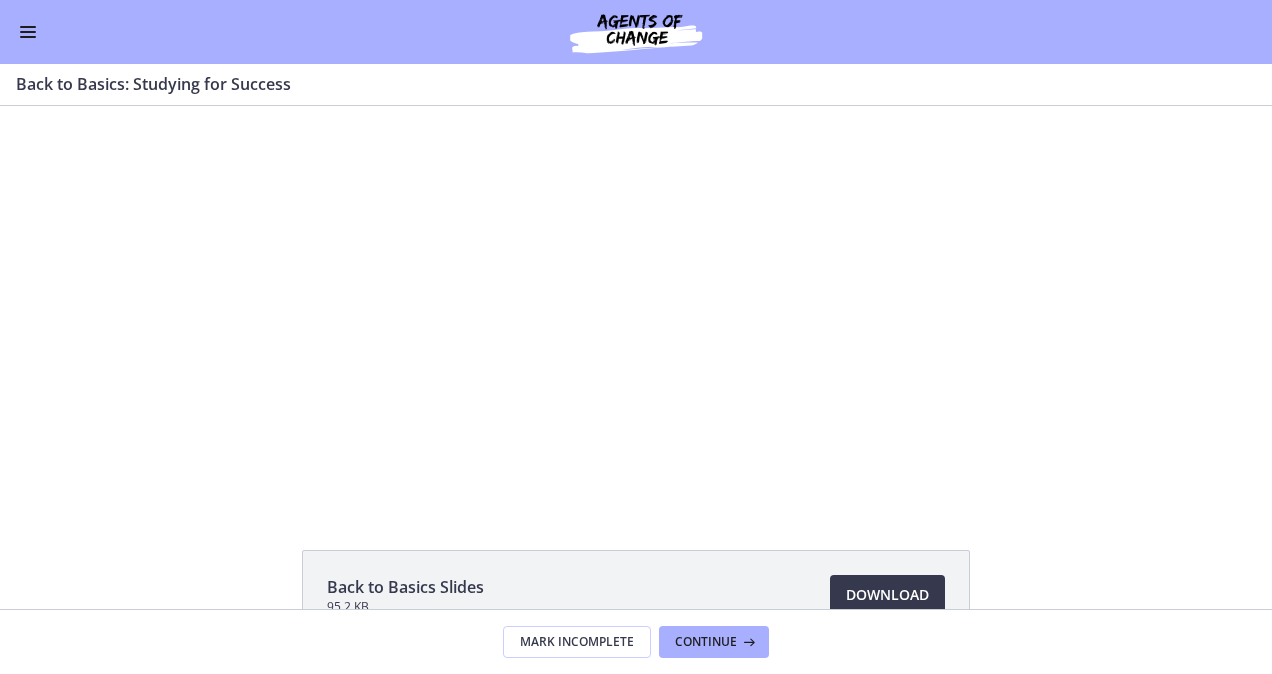 click at bounding box center [28, 32] 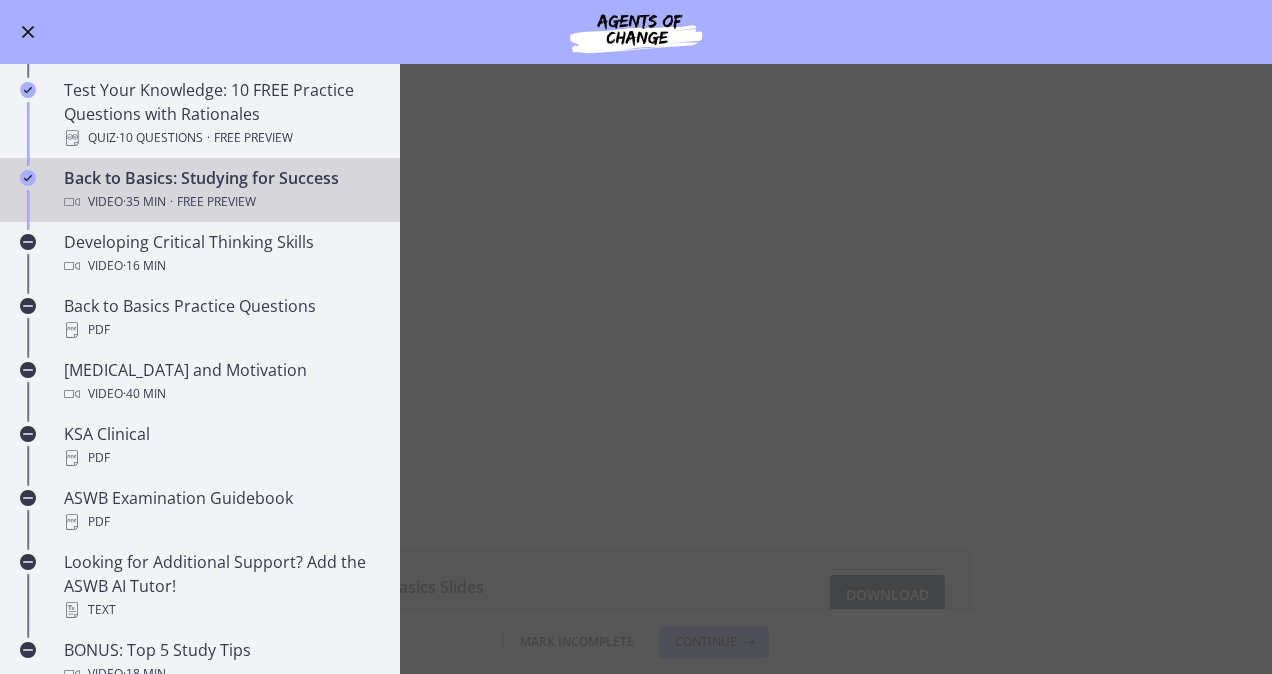 scroll, scrollTop: 466, scrollLeft: 0, axis: vertical 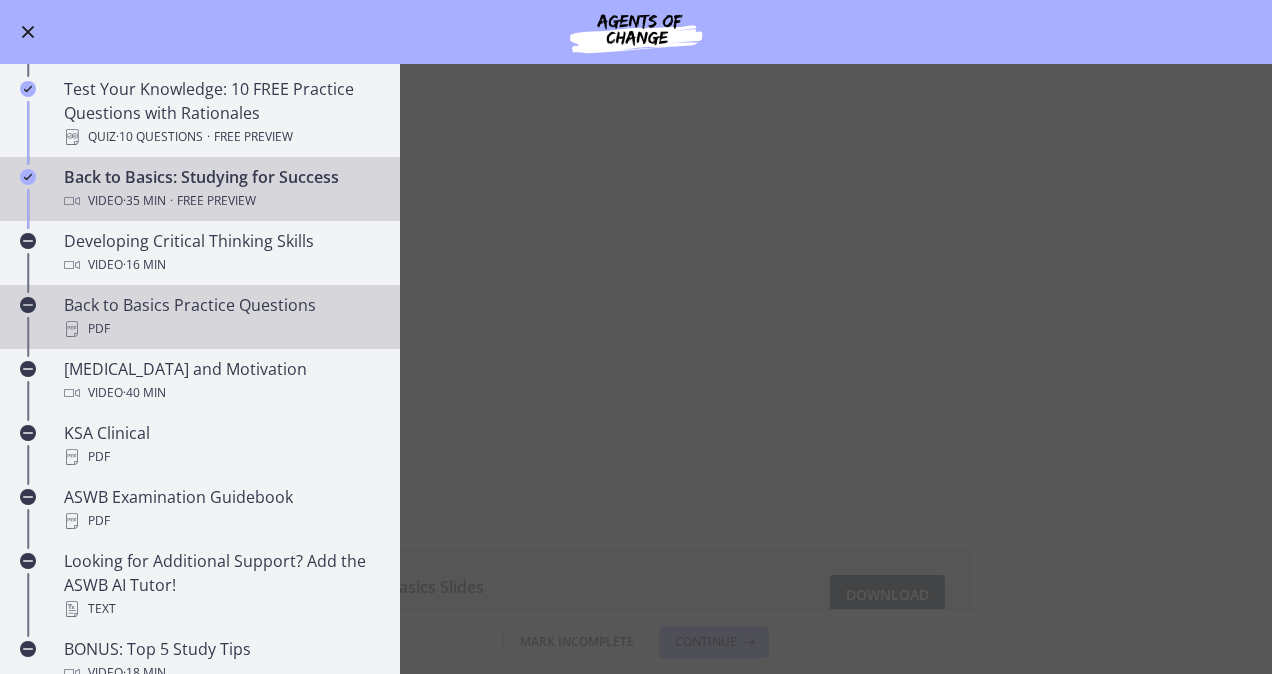 click on "PDF" at bounding box center (220, 329) 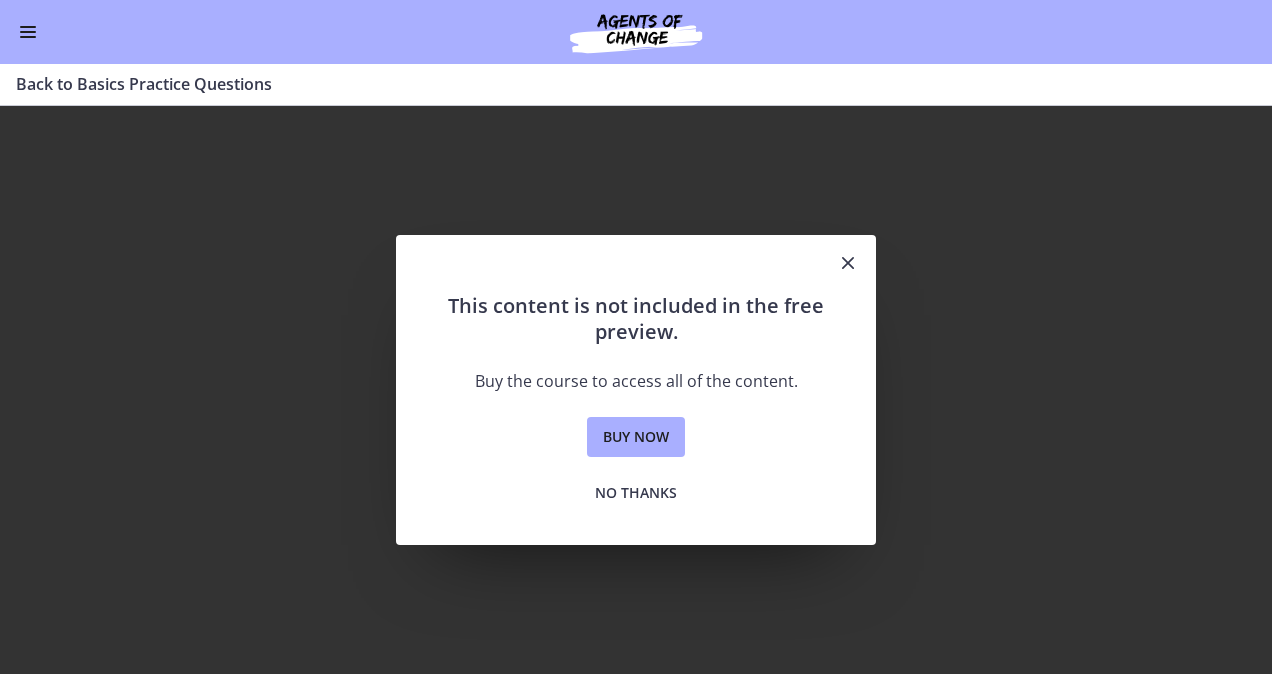 click at bounding box center (848, 264) 